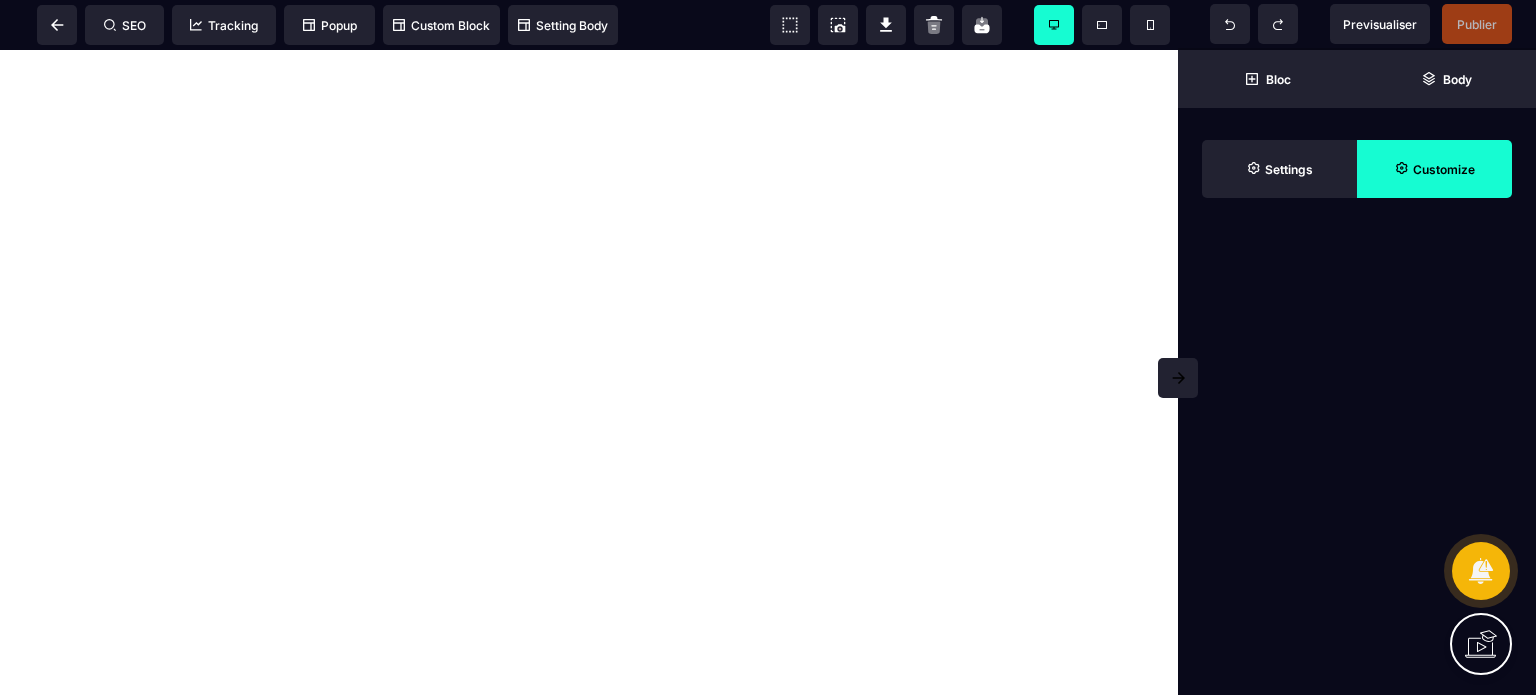 scroll, scrollTop: 0, scrollLeft: 0, axis: both 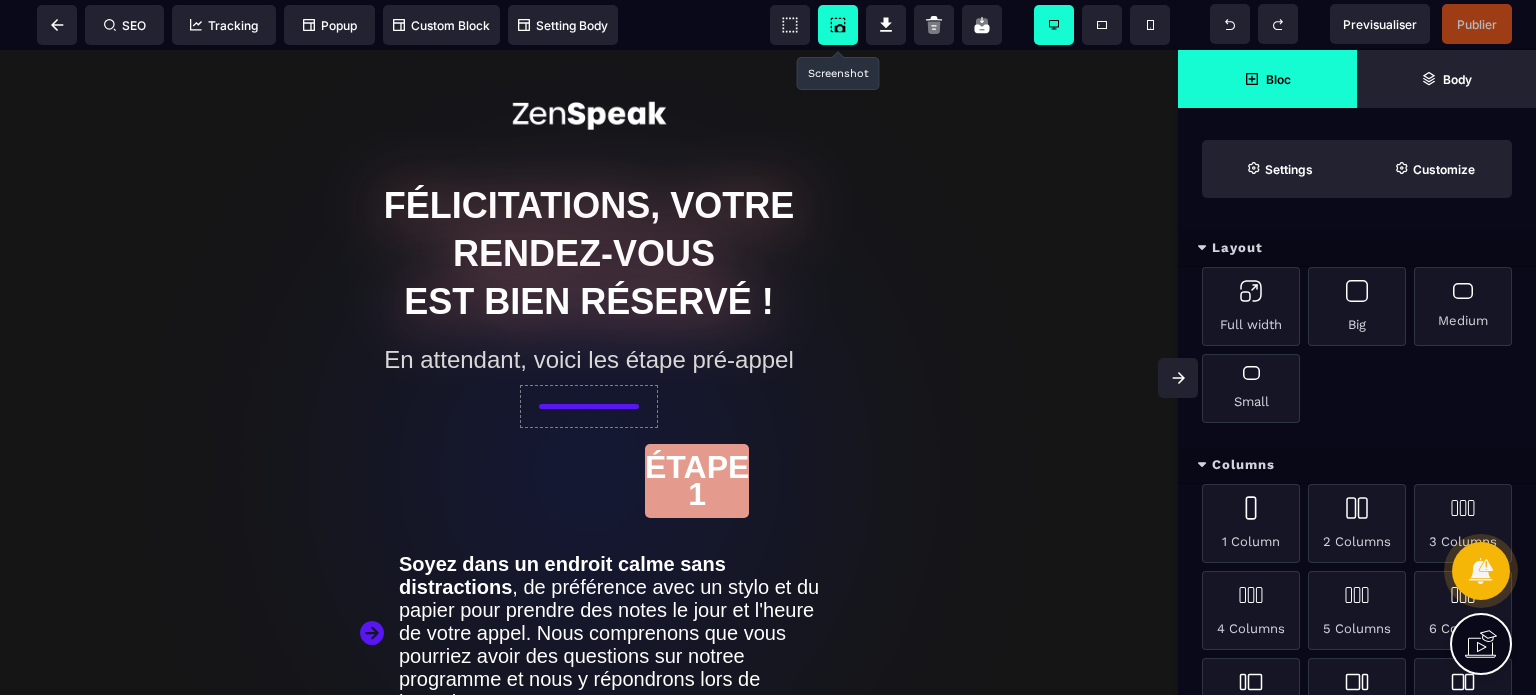 click at bounding box center (838, 25) 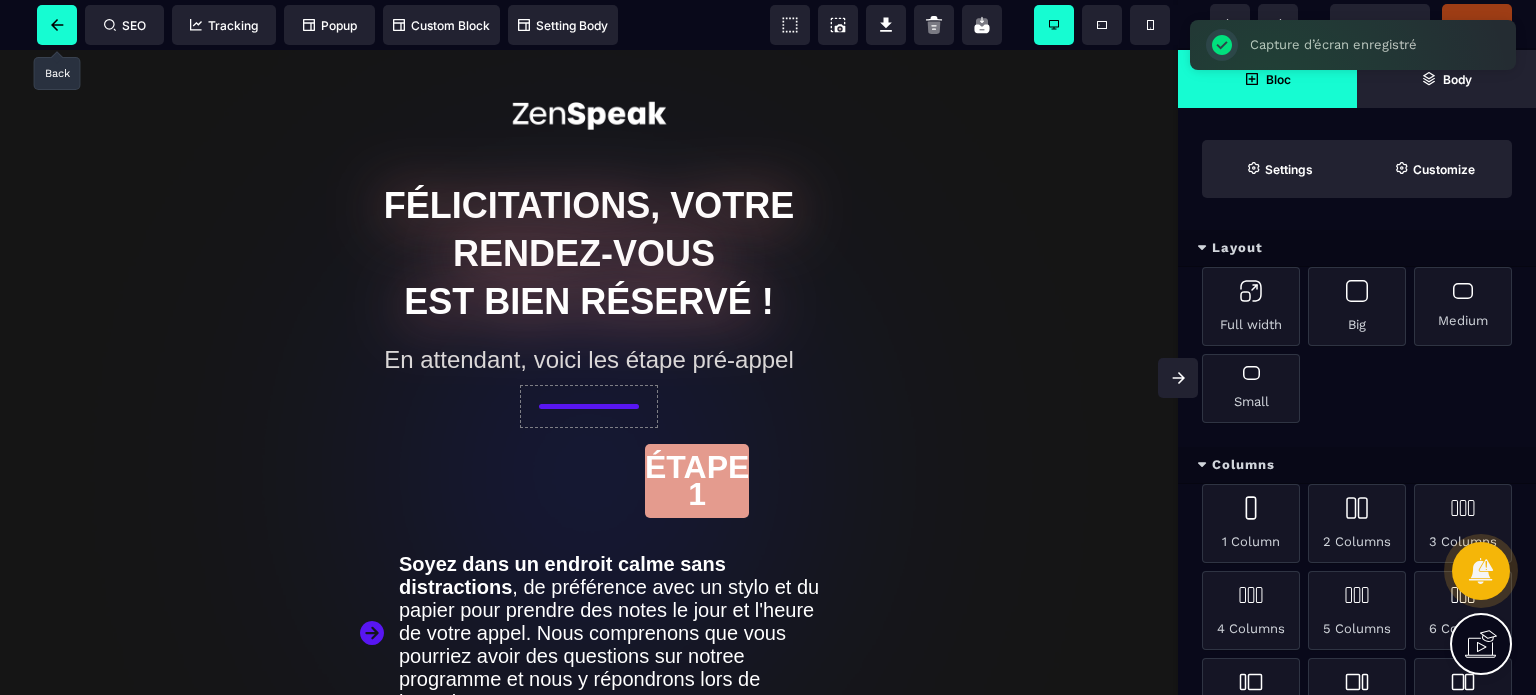 click at bounding box center (57, 25) 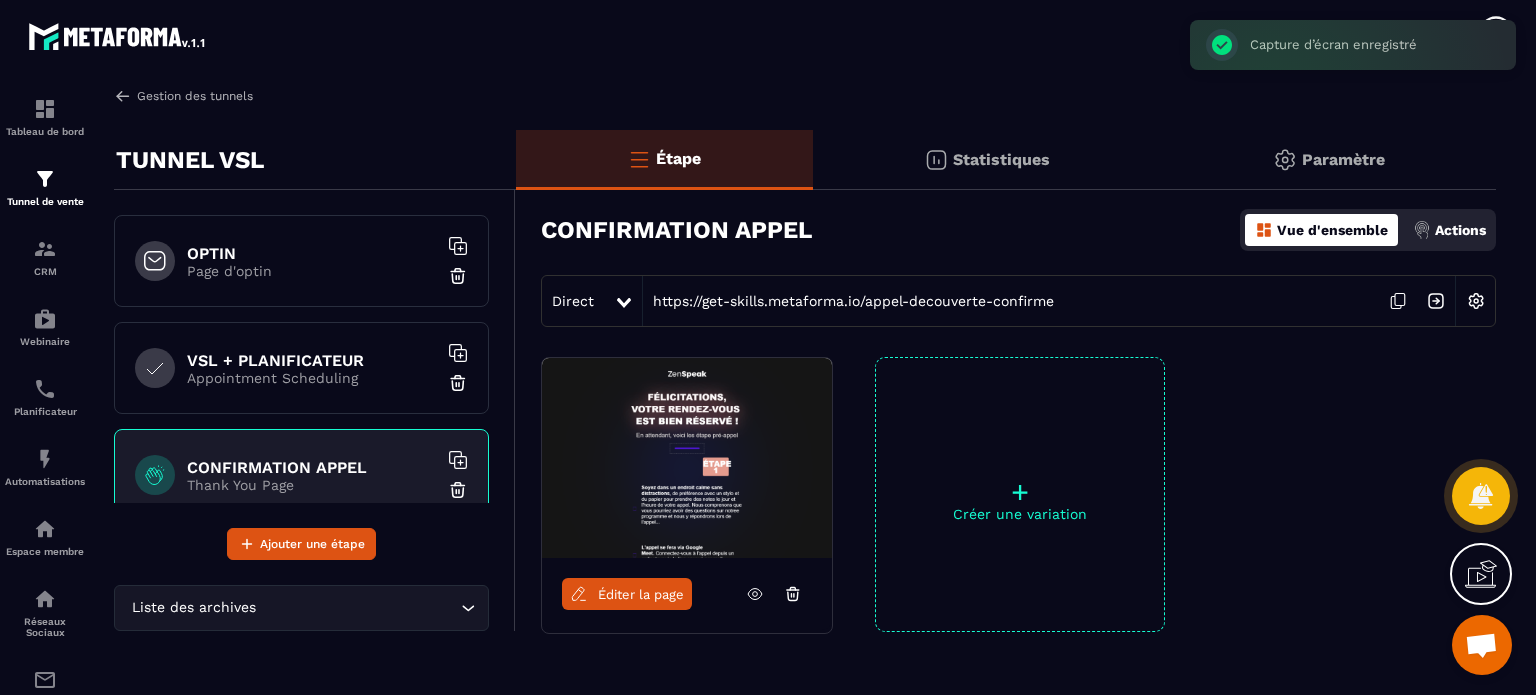 click on "Gestion des tunnels" at bounding box center [183, 96] 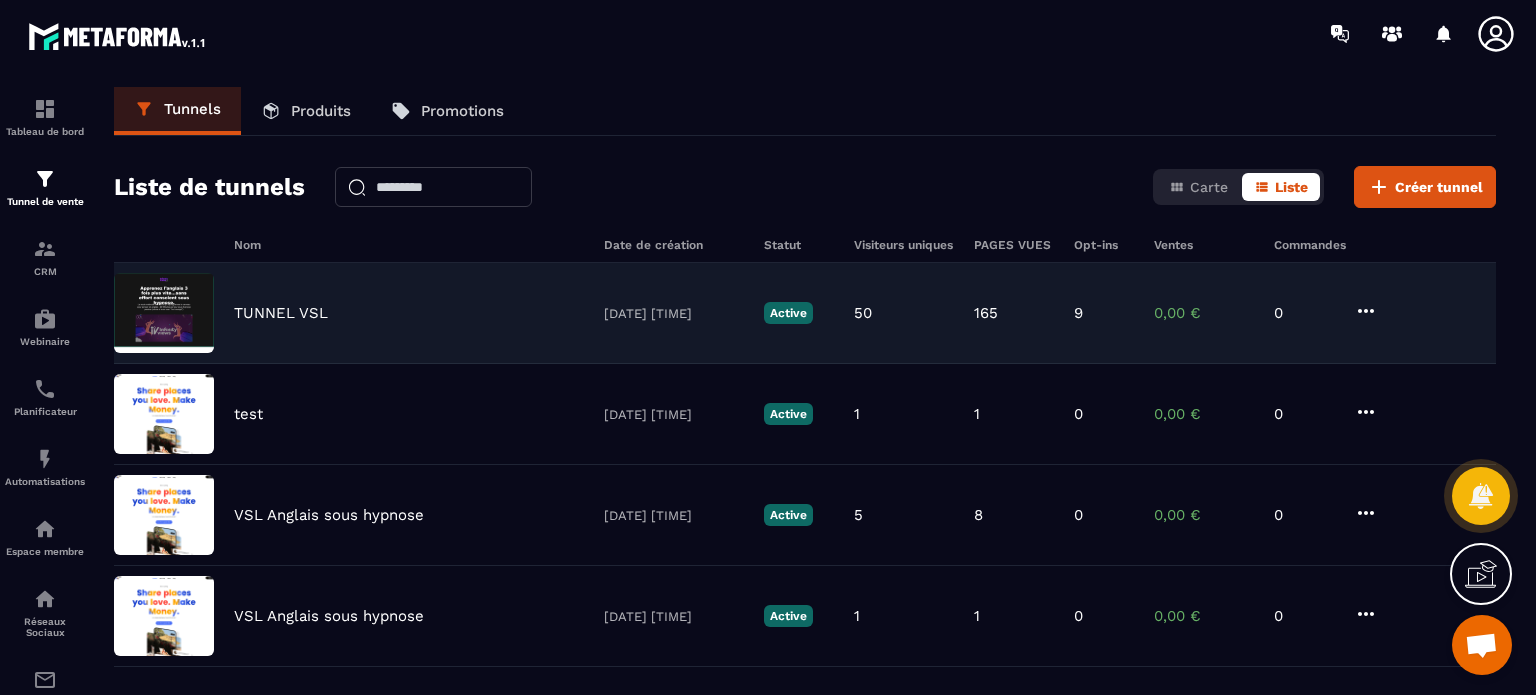 click on "TUNNEL VSL [DATE] [TIME] Active 50 165 9 0,00 € 0" 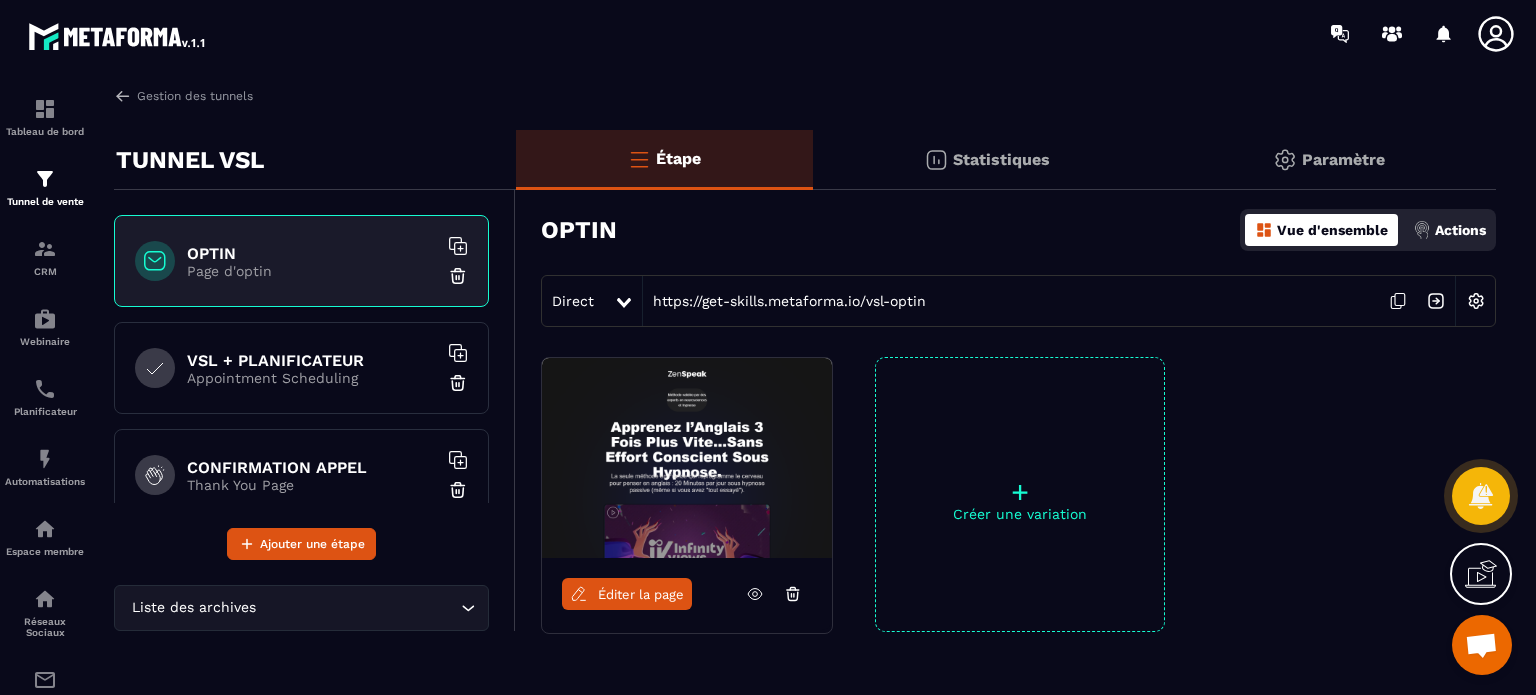 click on "Paramètre" at bounding box center (1343, 159) 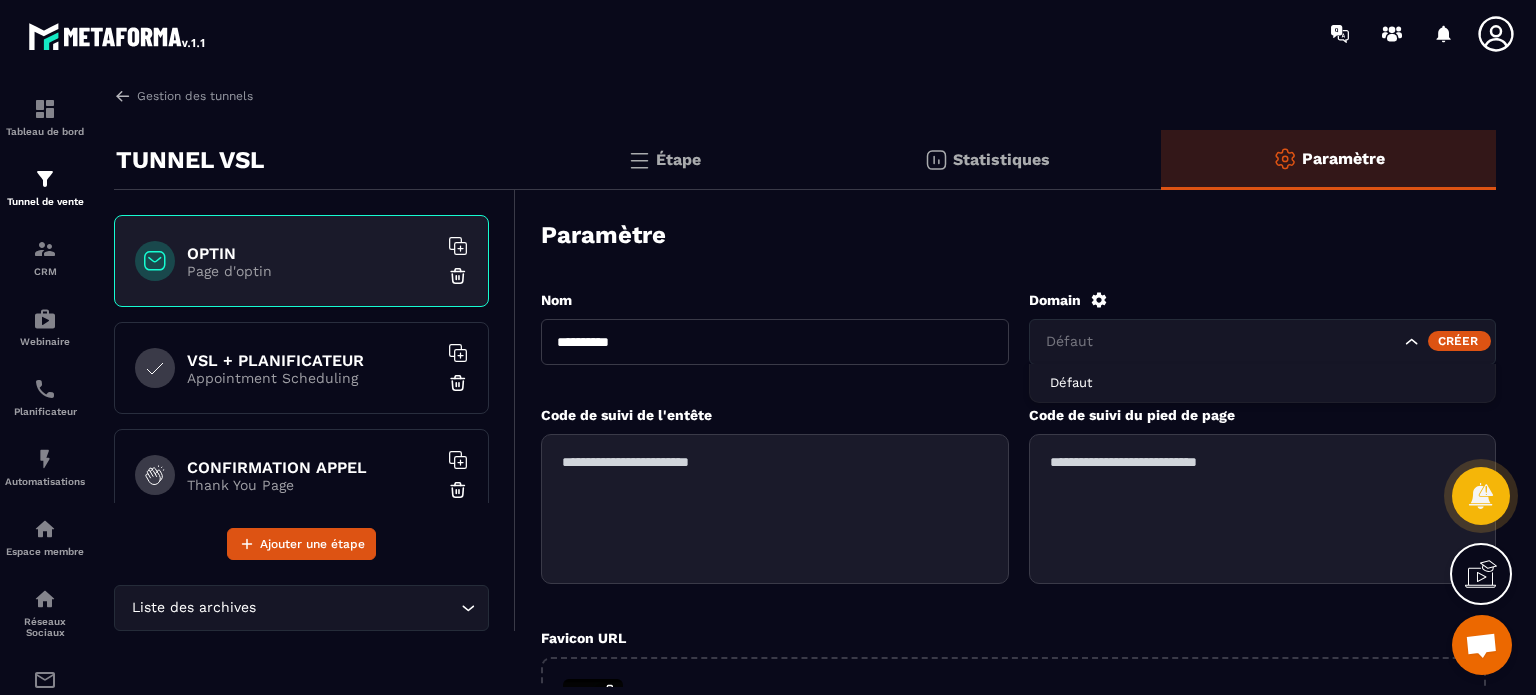 click on "Défaut" 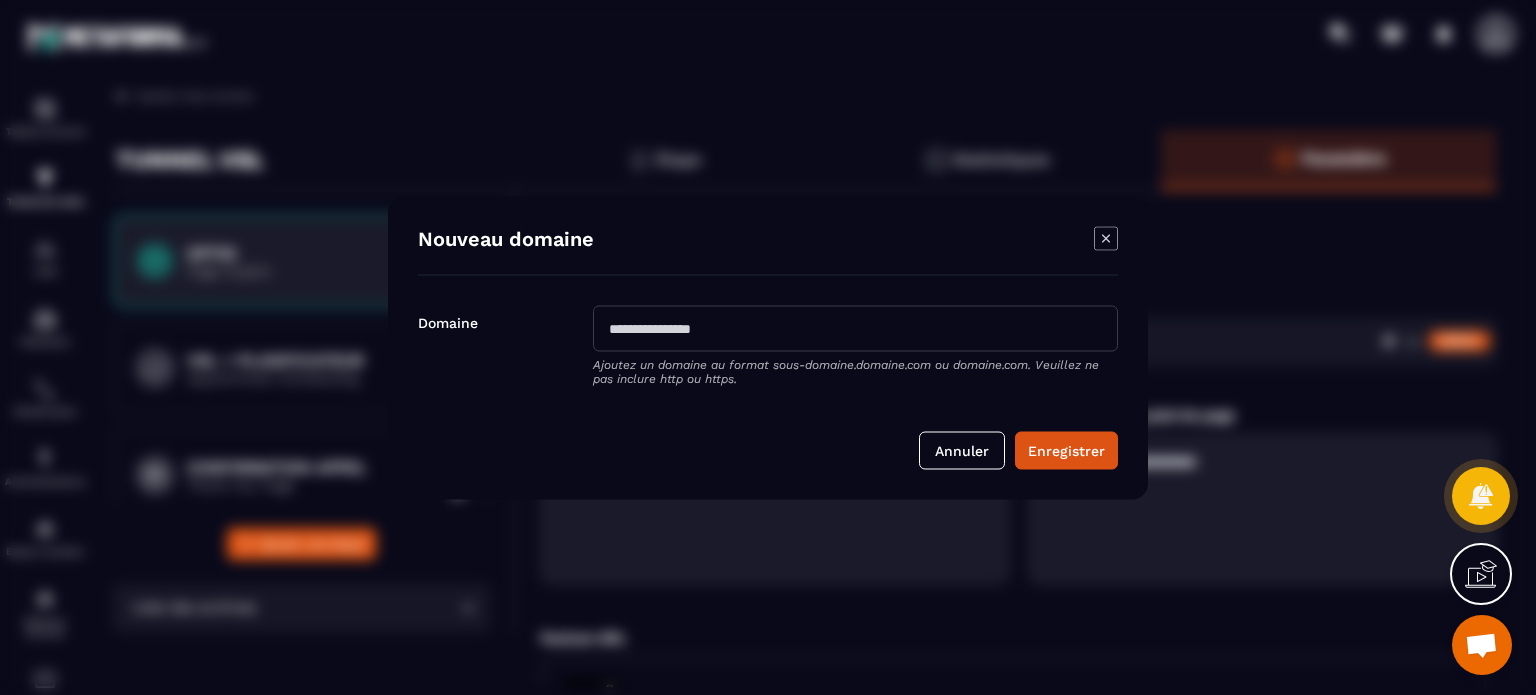 click at bounding box center [855, 328] 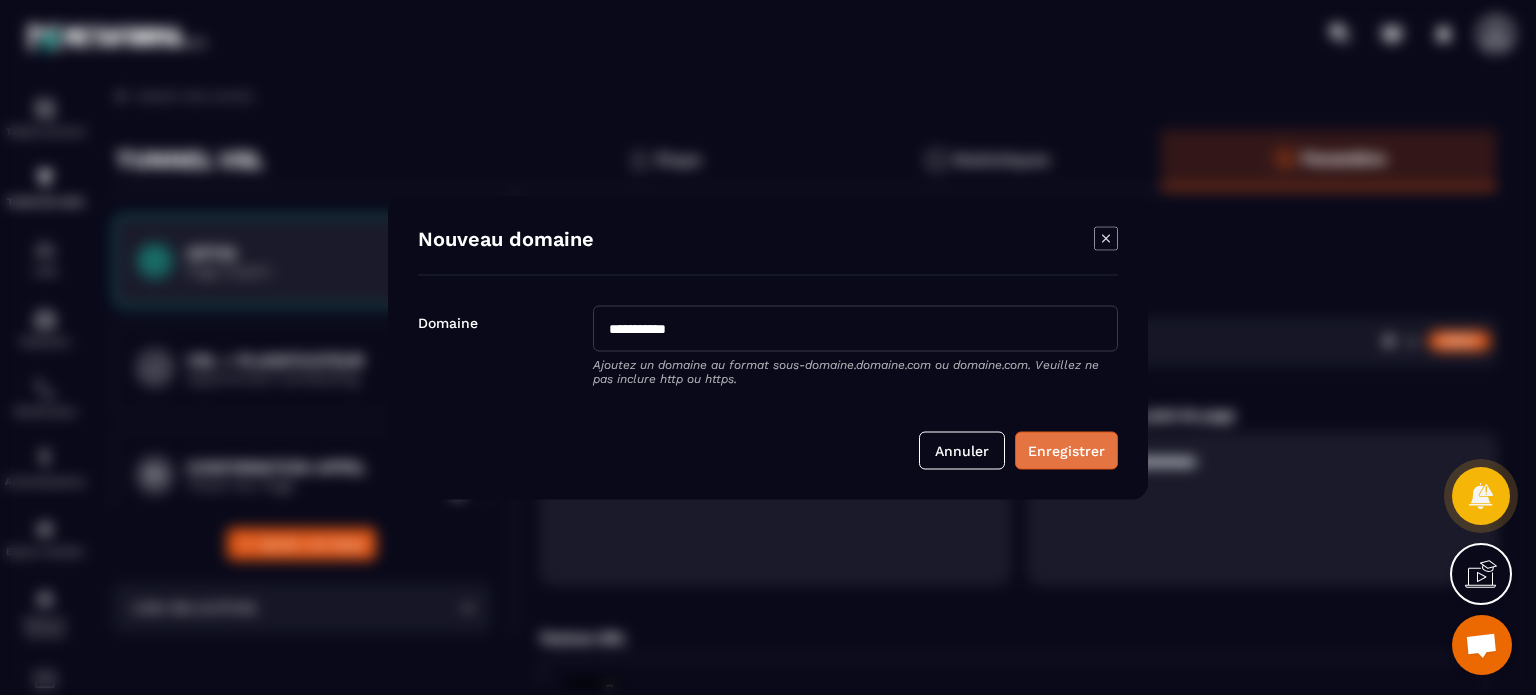 type on "**********" 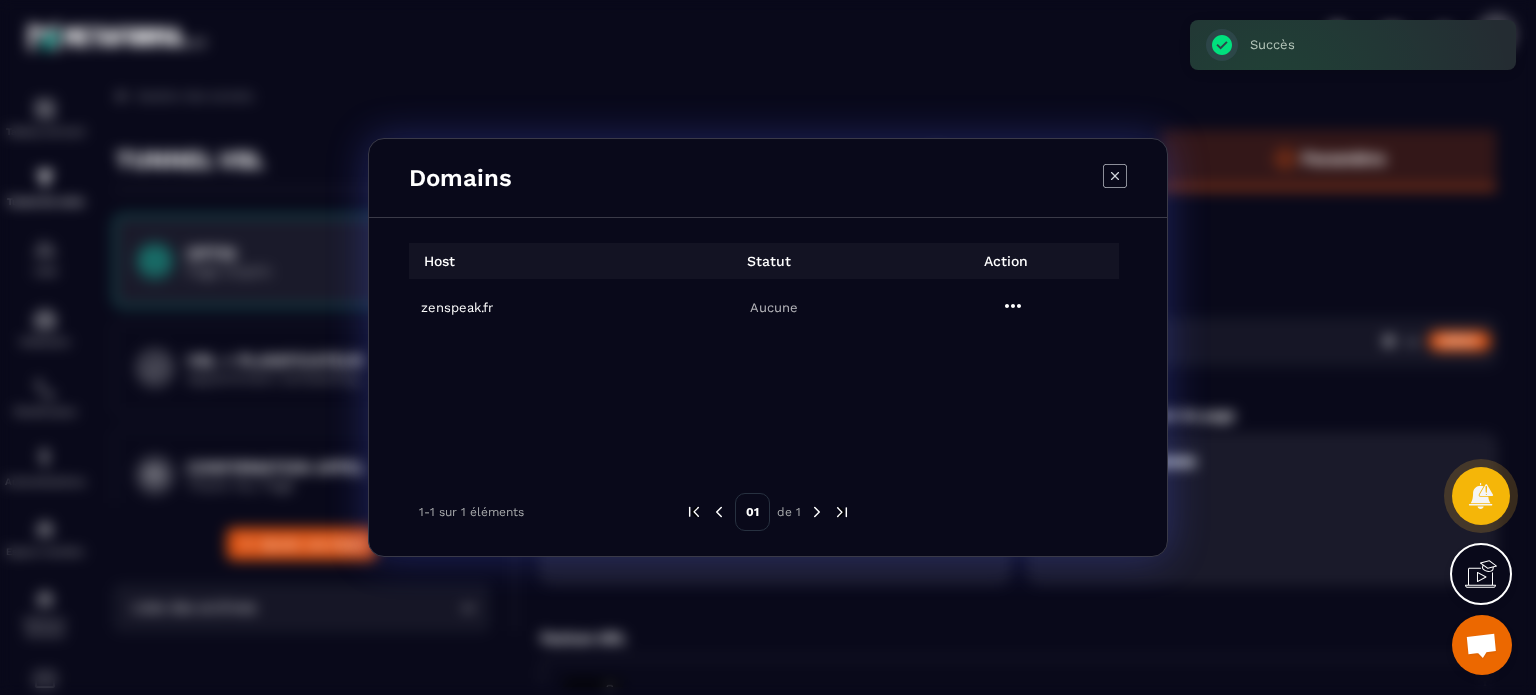 click on "zenspeak.fr" at bounding box center [534, 307] 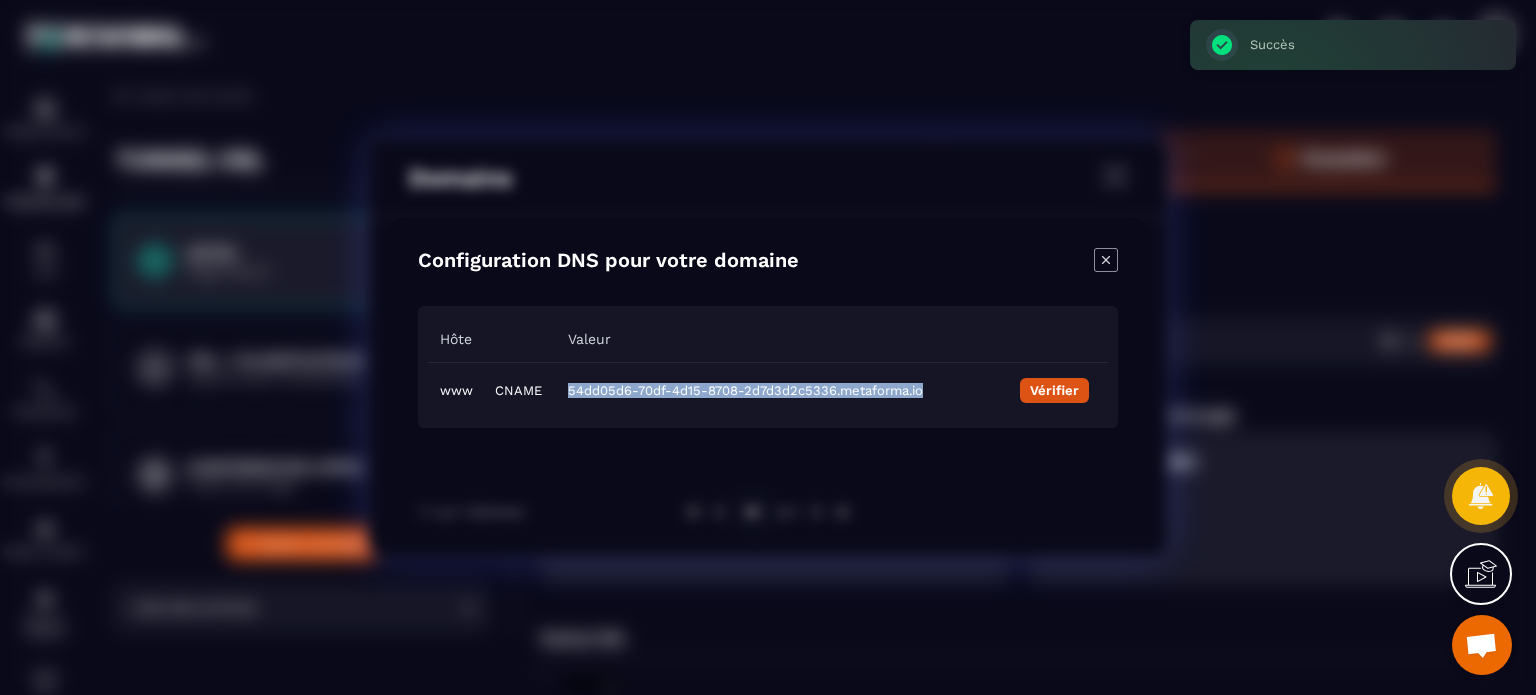 drag, startPoint x: 932, startPoint y: 393, endPoint x: 555, endPoint y: 387, distance: 377.04773 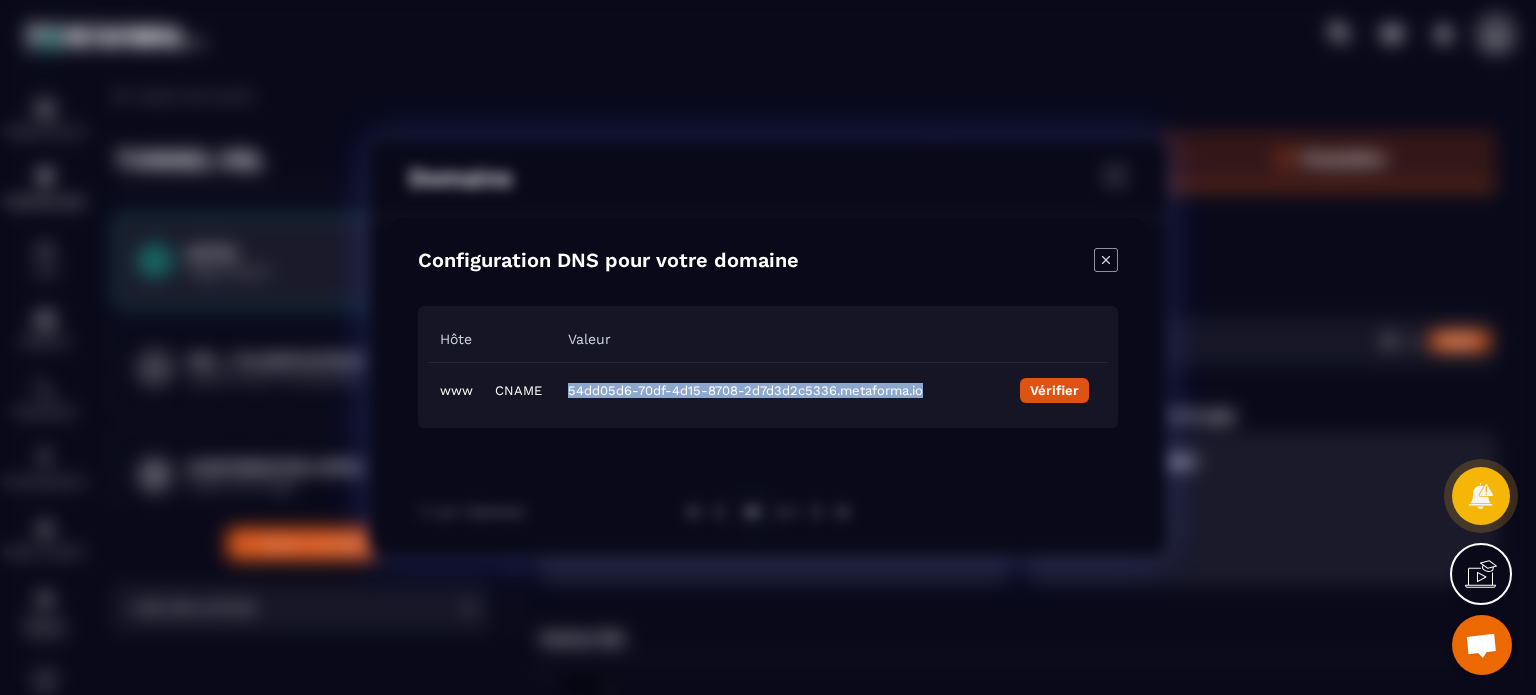 copy on "54dd05d6-70df-4d15-8708-2d7d3d2c5336.metaforma.io" 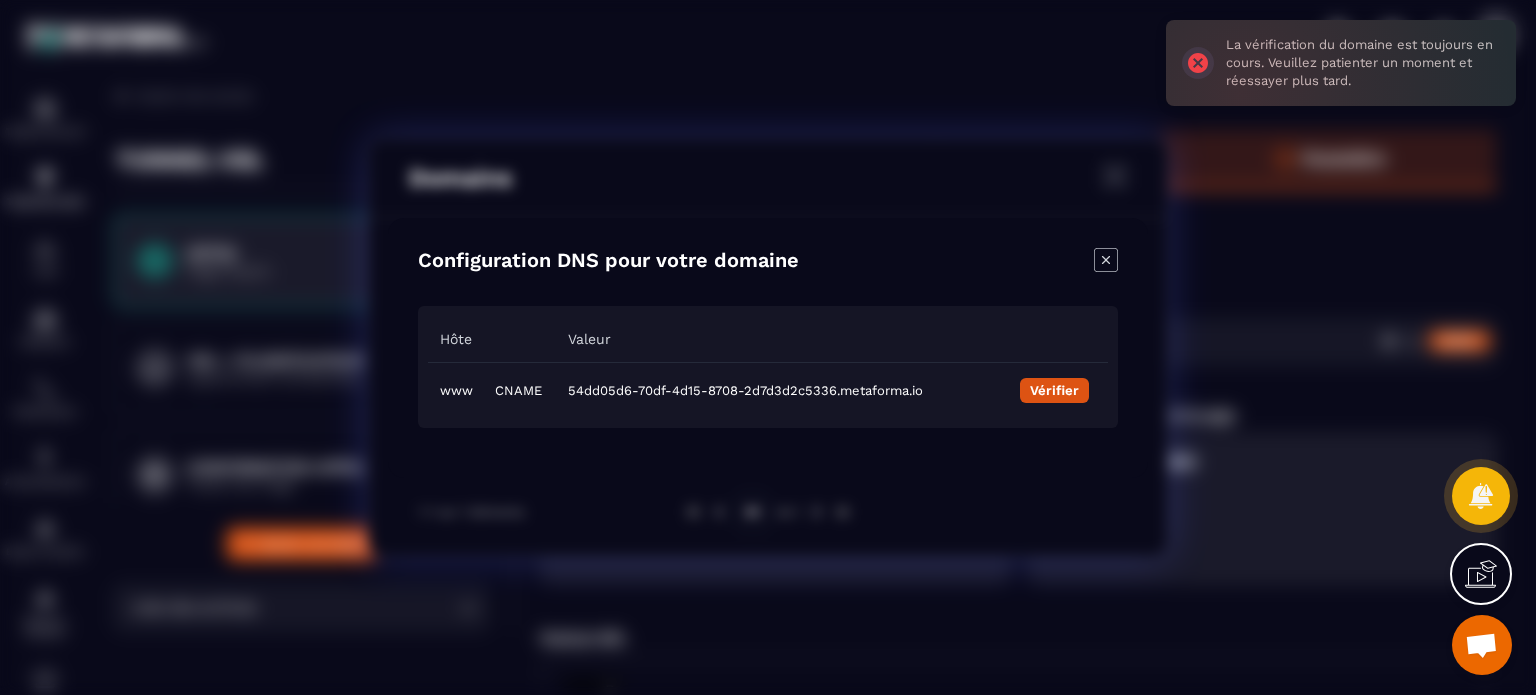 click 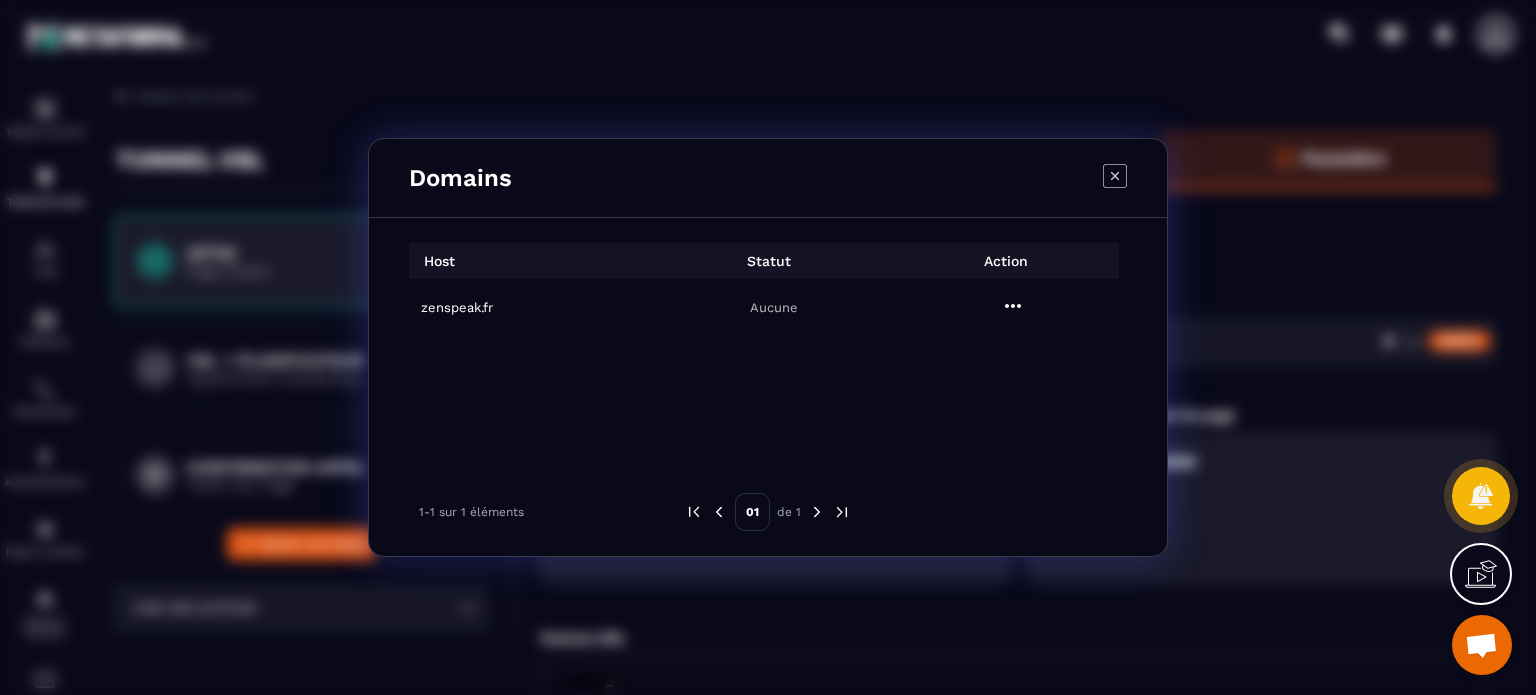 click 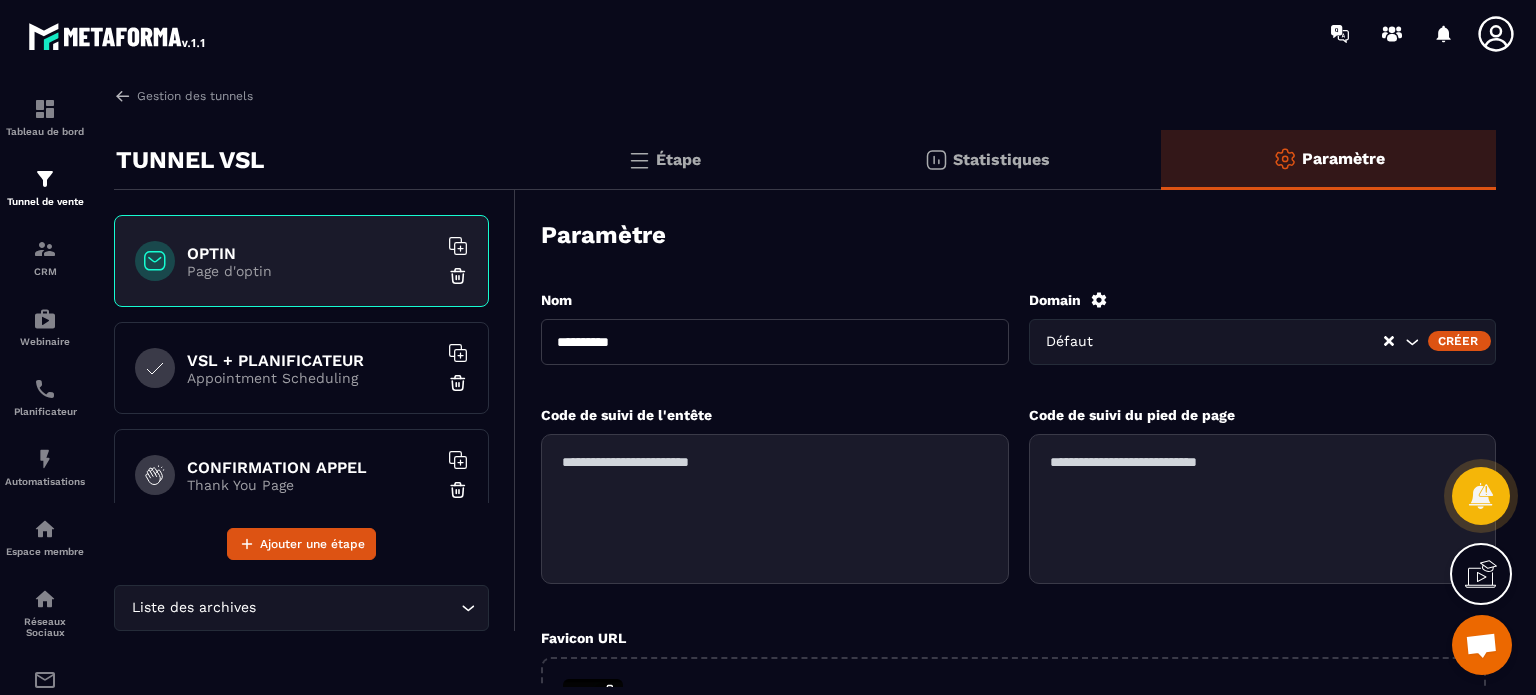 click 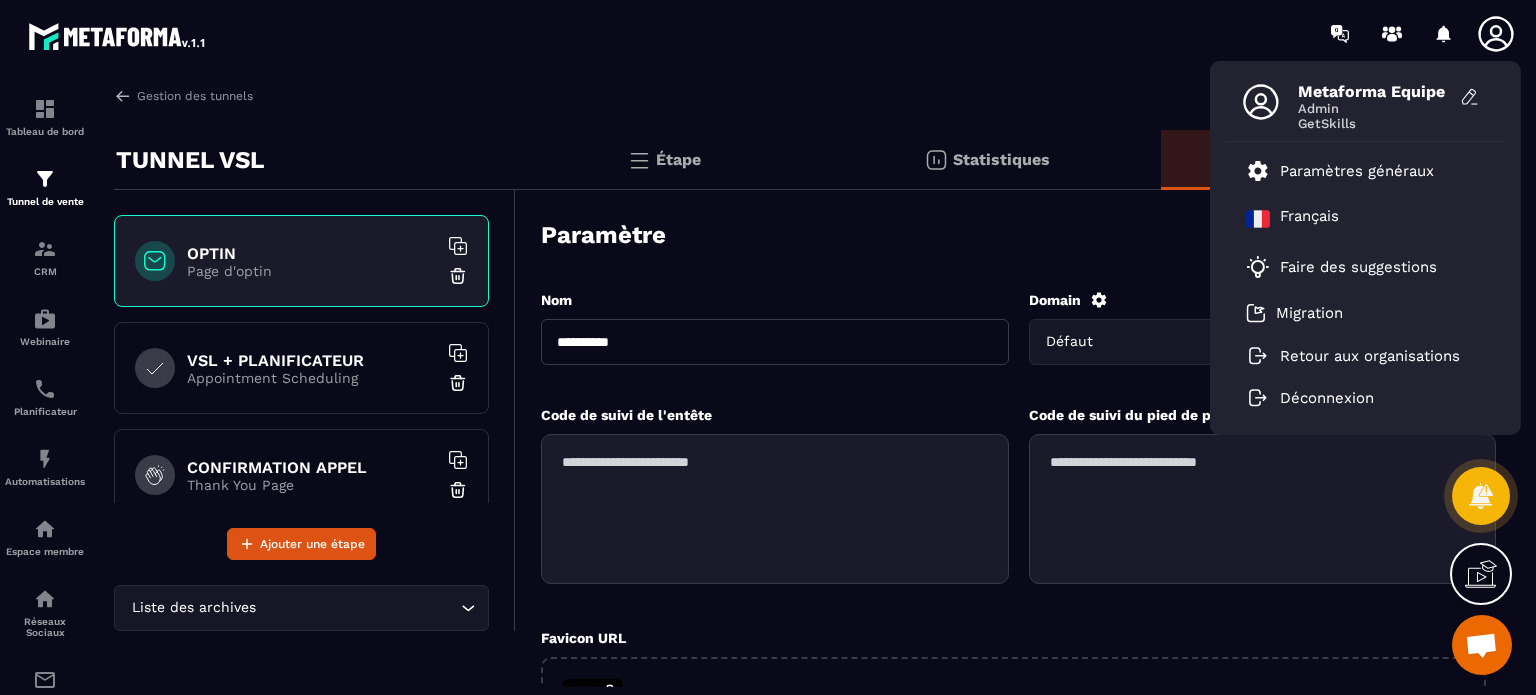 click on "Paramètre" at bounding box center [1018, 235] 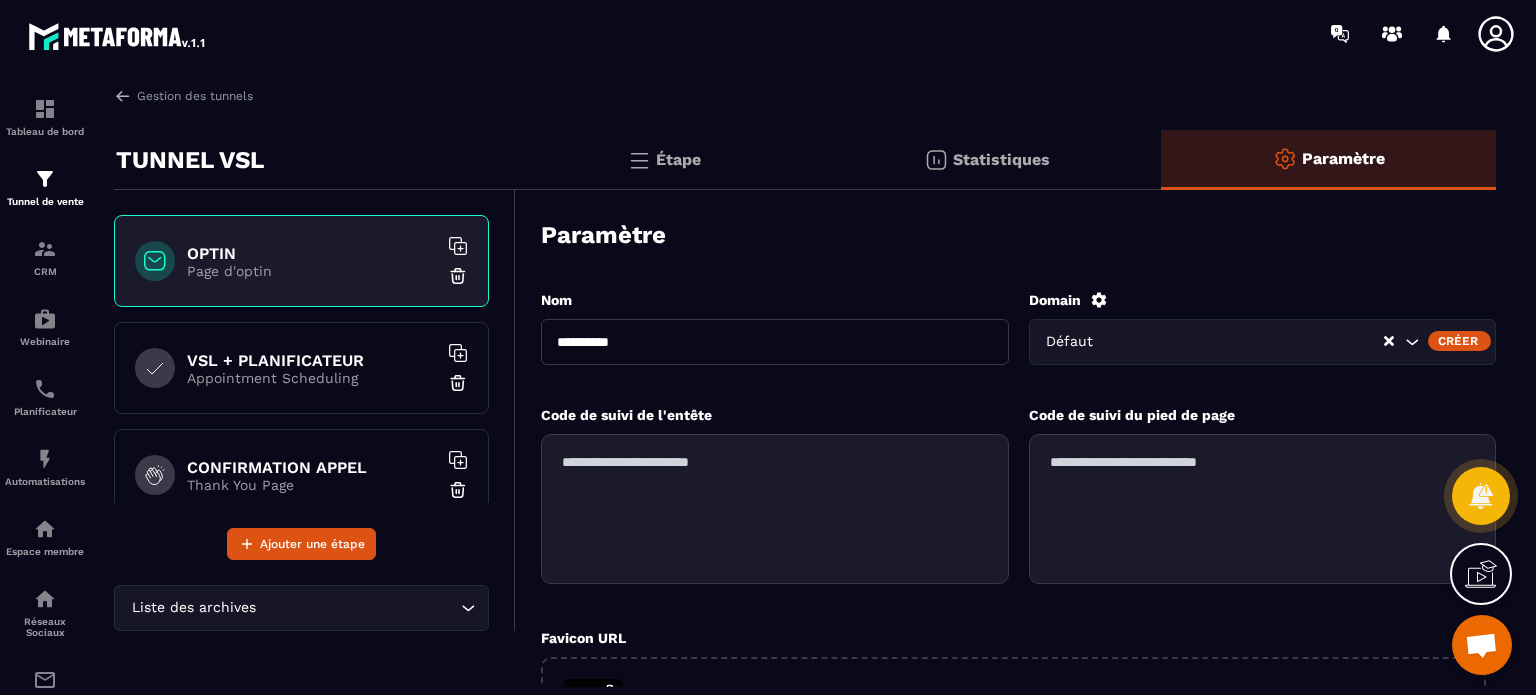 click 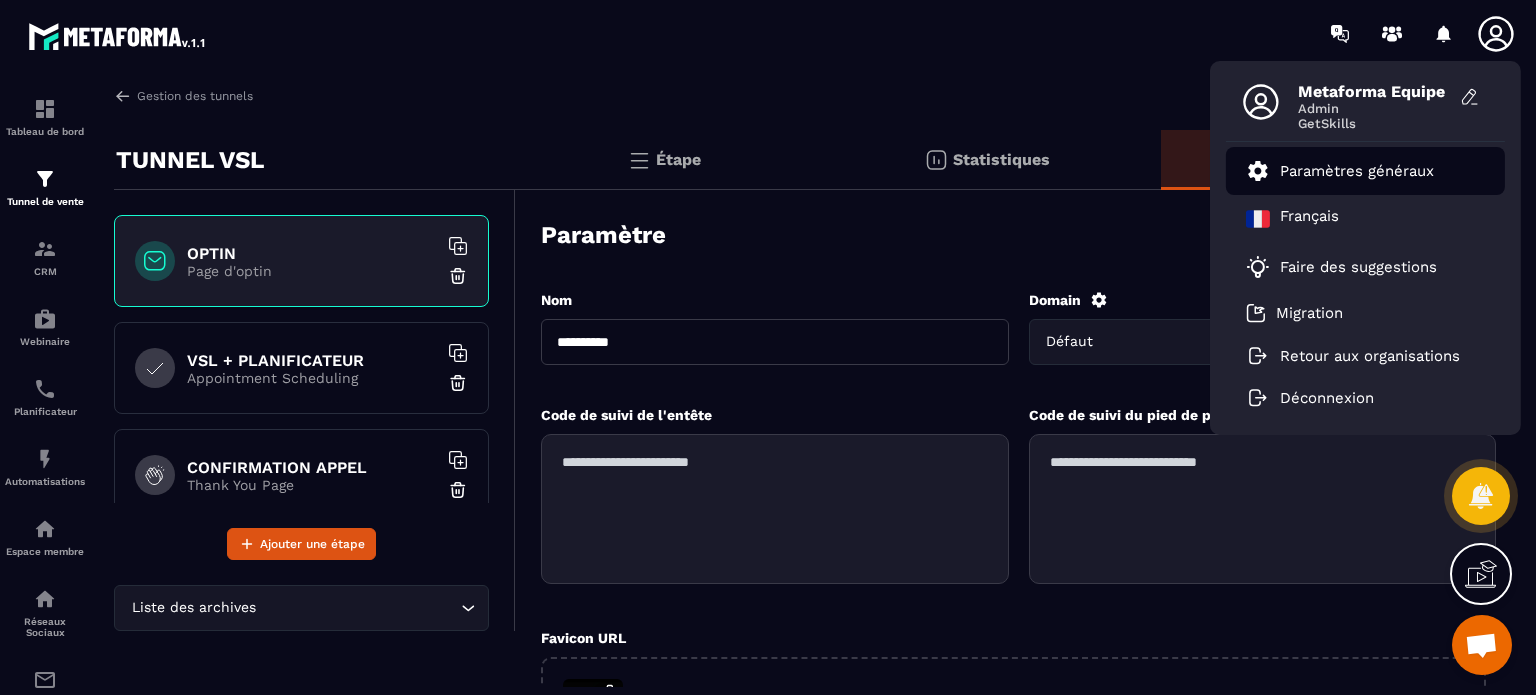 click on "Paramètres généraux" at bounding box center (1357, 171) 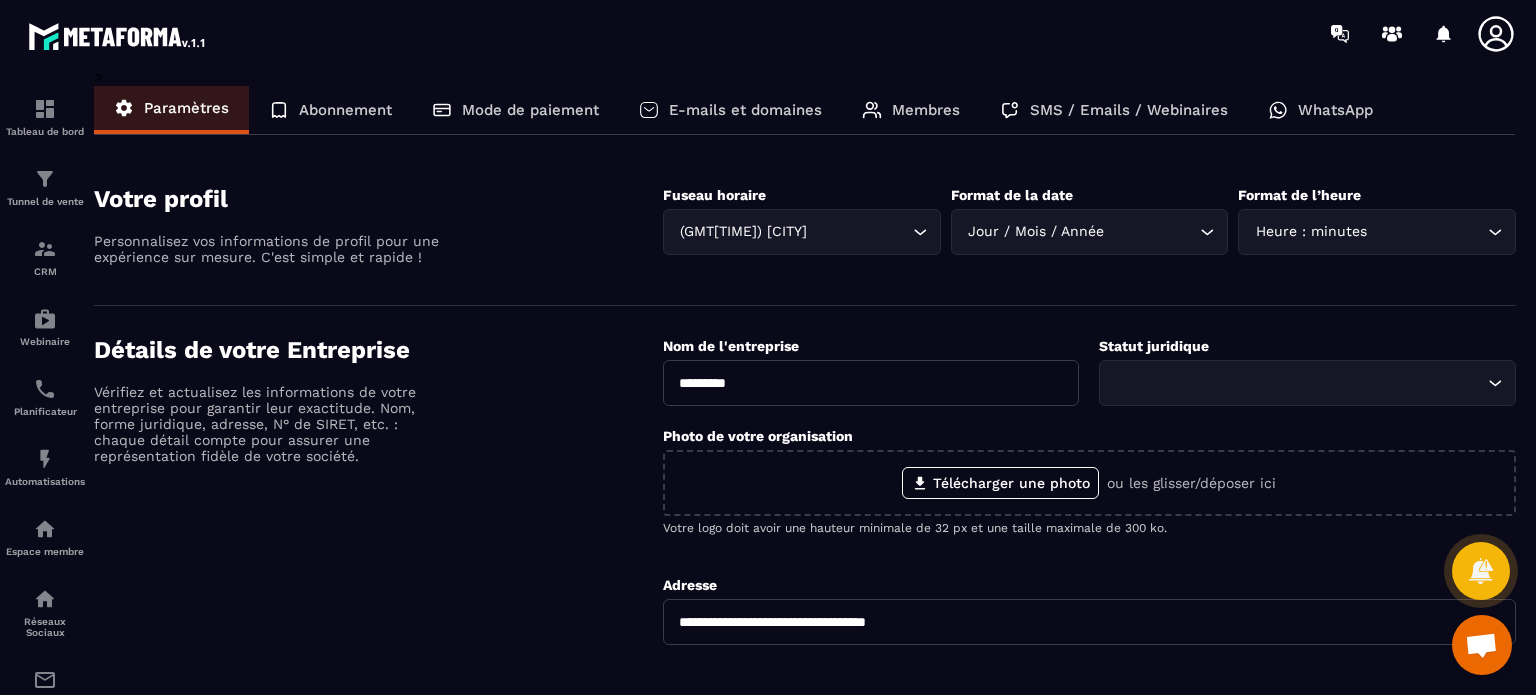 click on "E-mails et domaines" at bounding box center (745, 110) 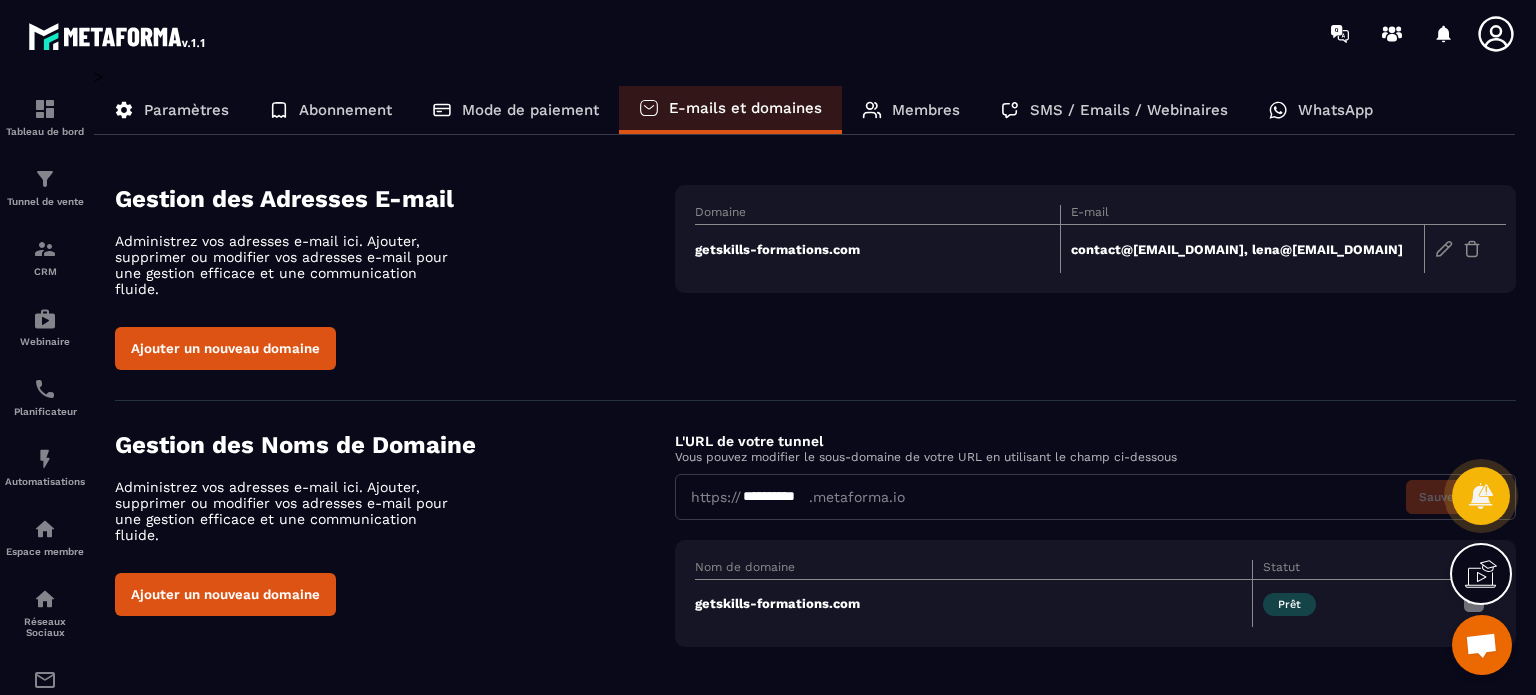 click on "Ajouter un nouveau domaine" at bounding box center [225, 348] 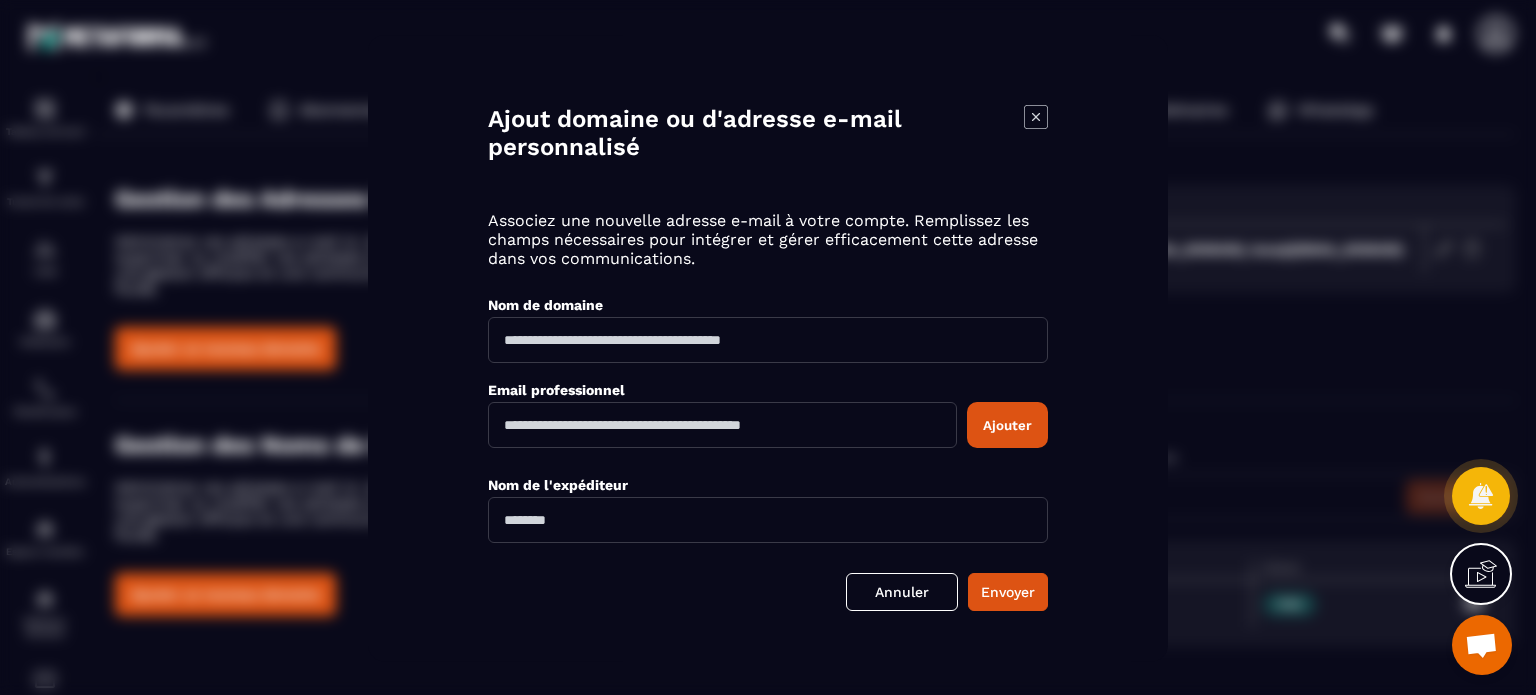 click at bounding box center [768, 340] 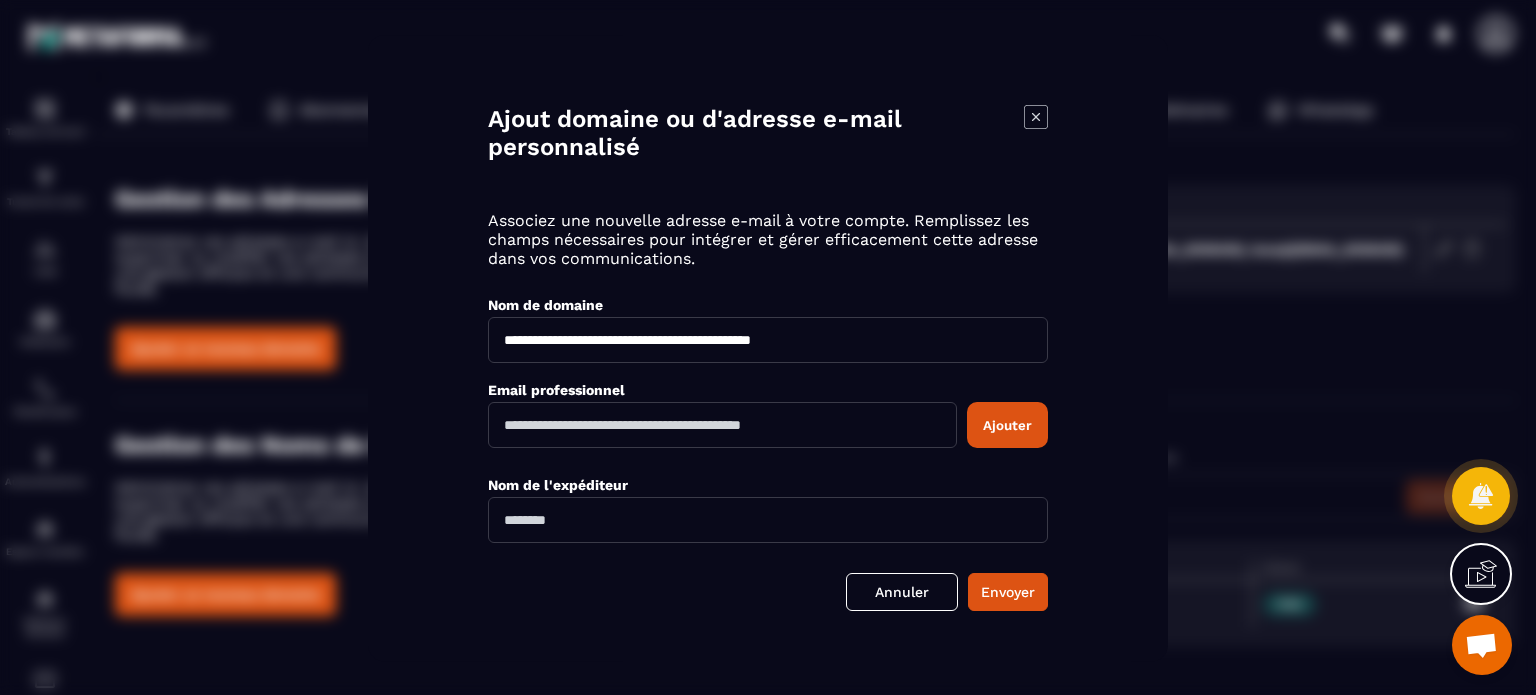 paste 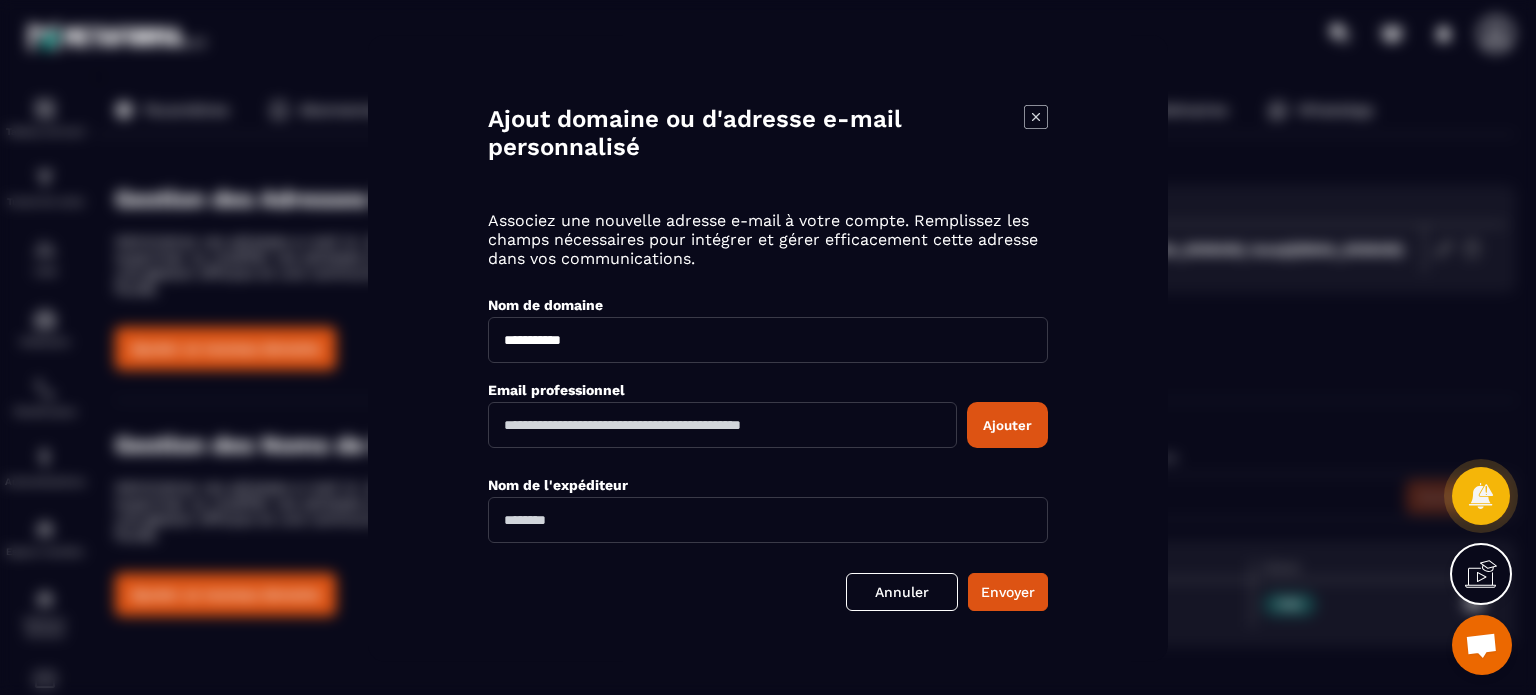 type on "**********" 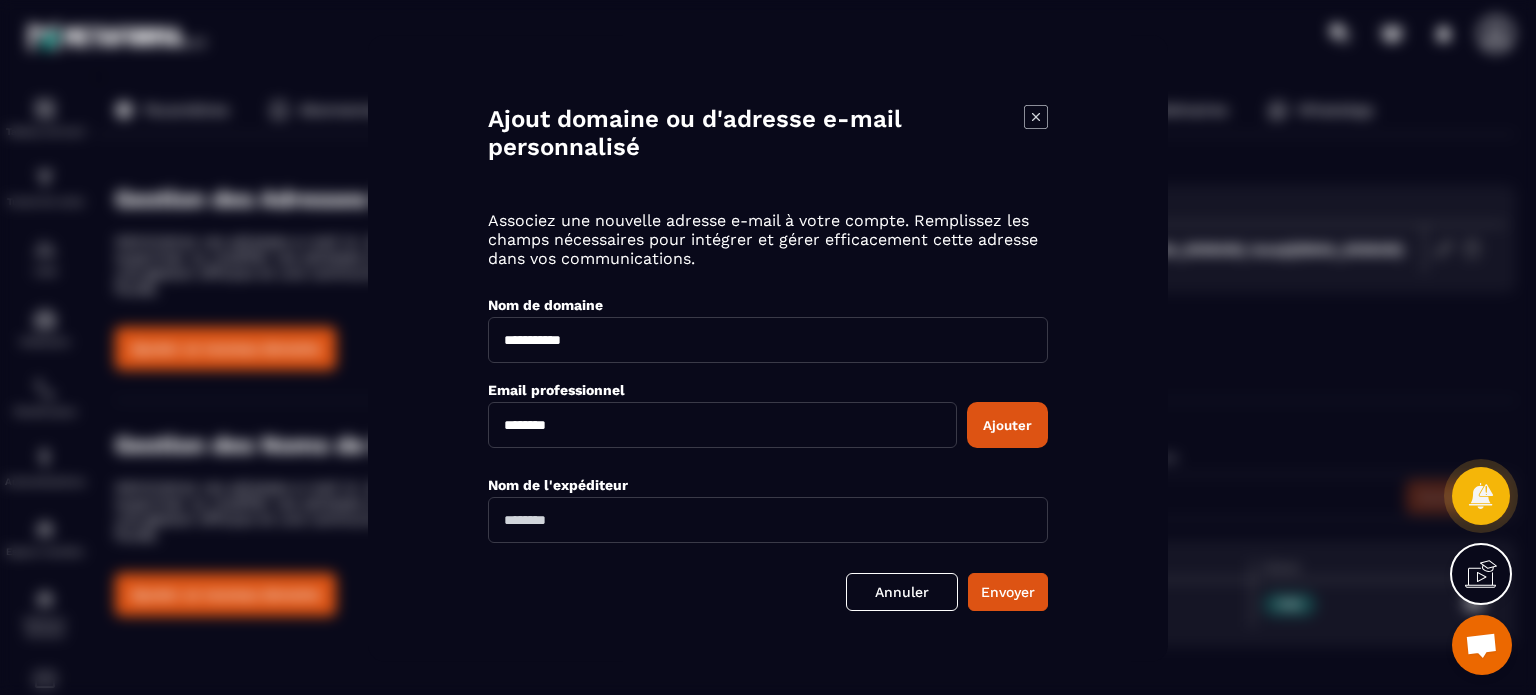 paste on "**********" 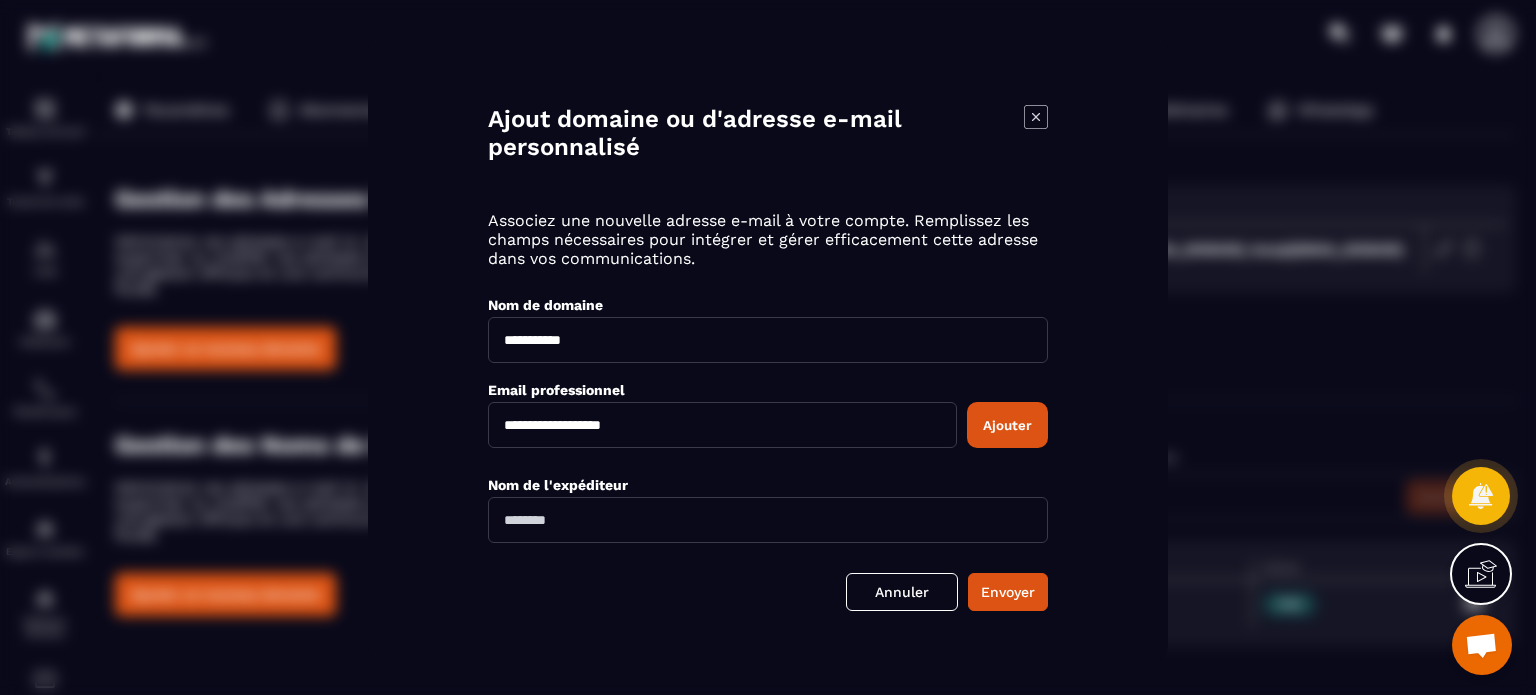 type on "**********" 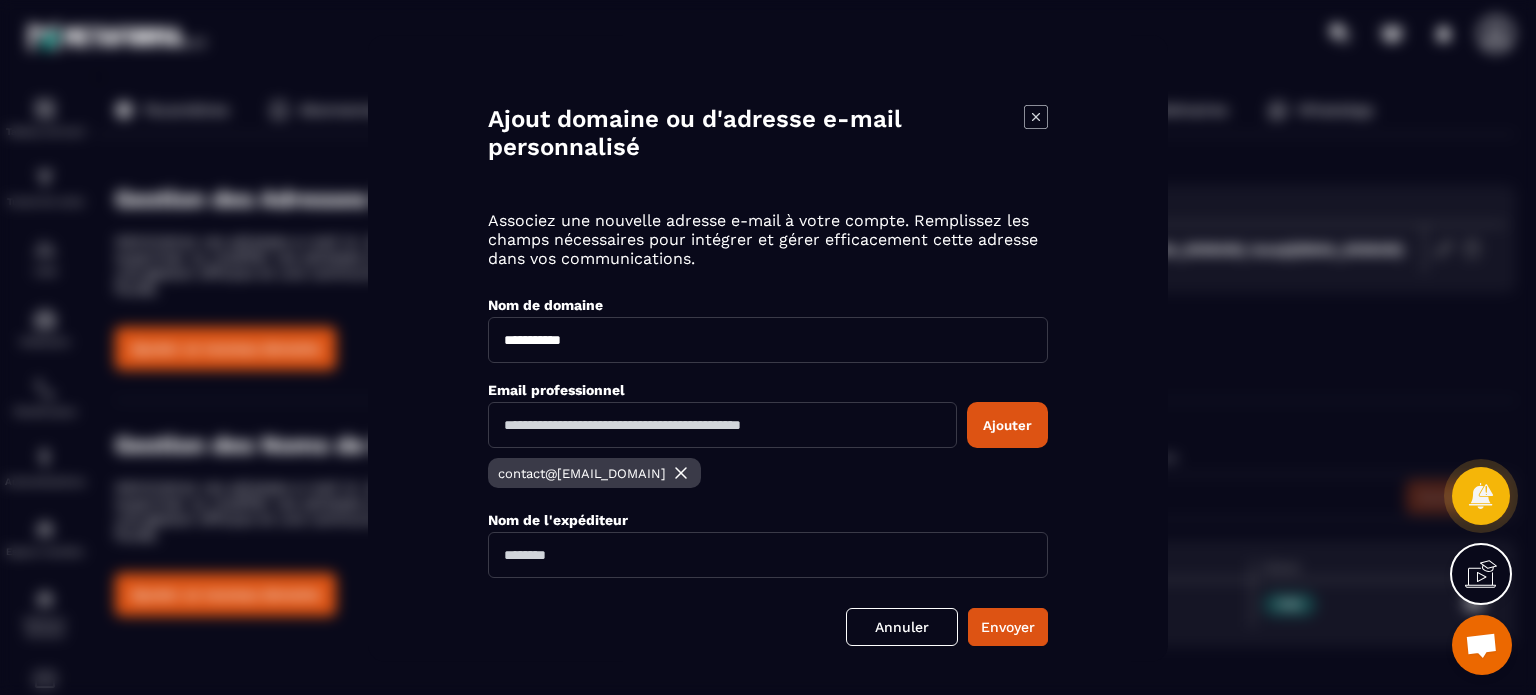 click at bounding box center [768, 555] 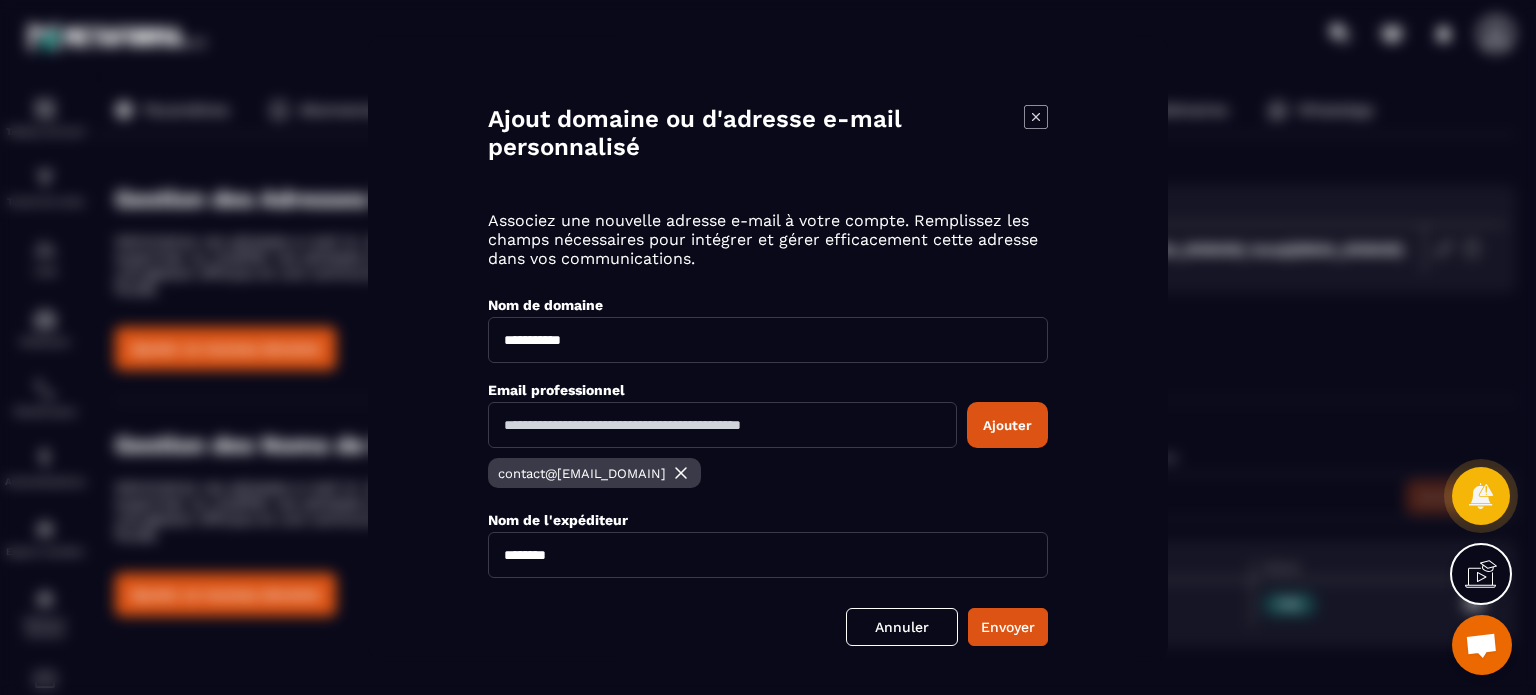 type on "********" 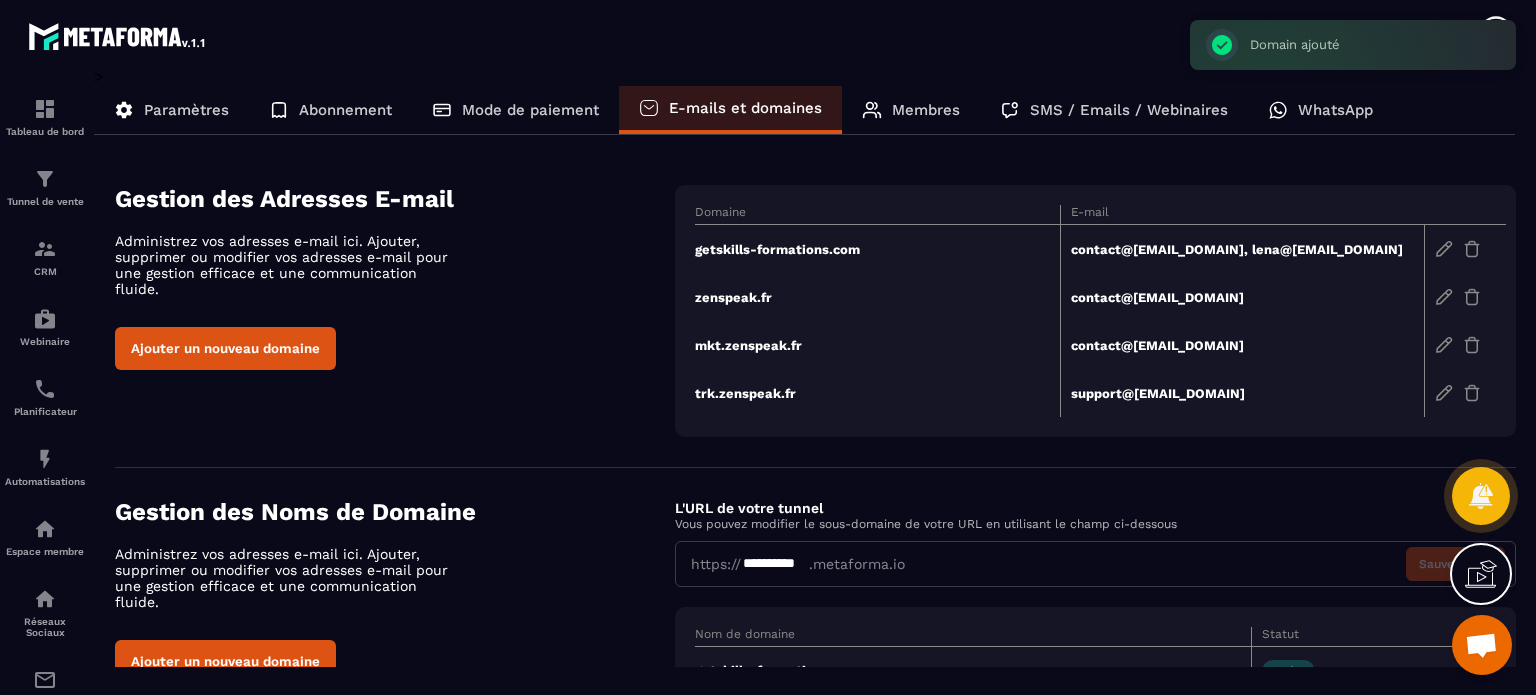 click at bounding box center [1472, 393] 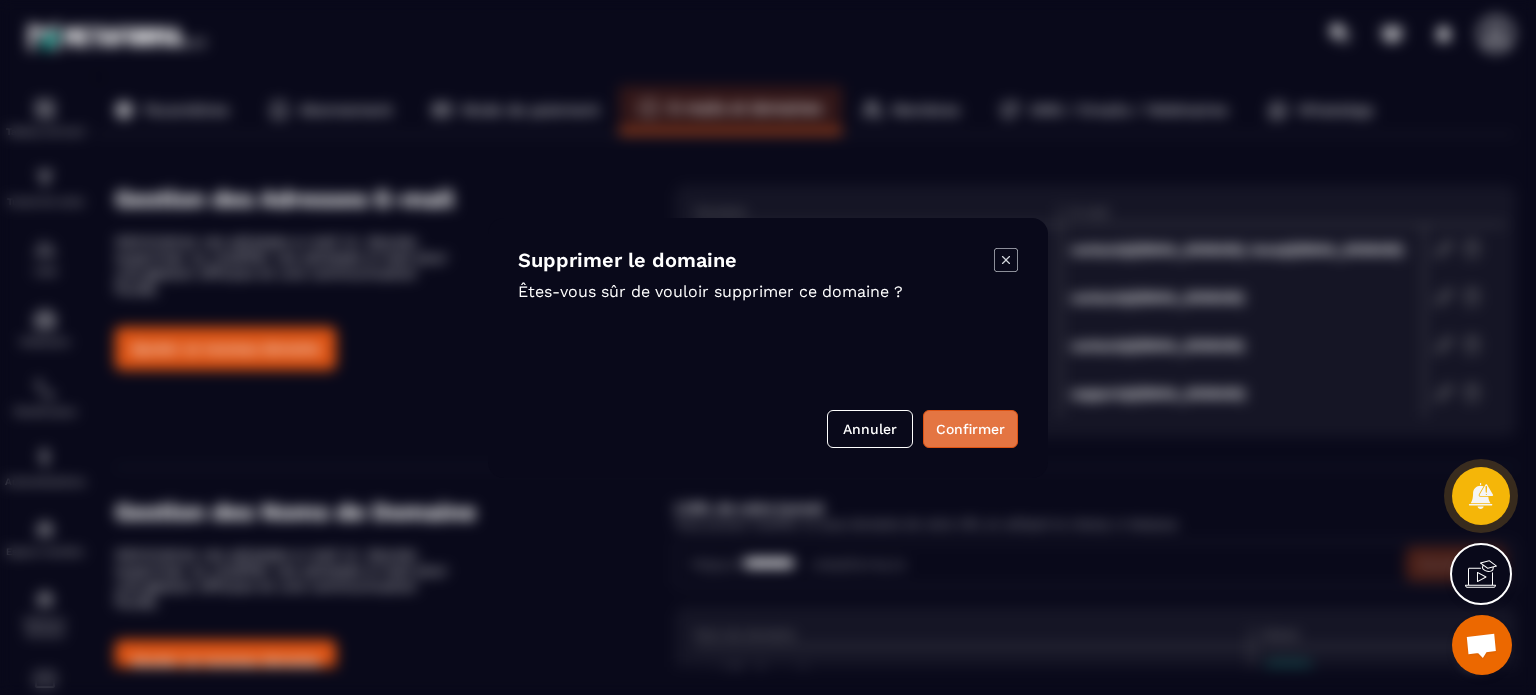 click on "Confirmer" at bounding box center (970, 429) 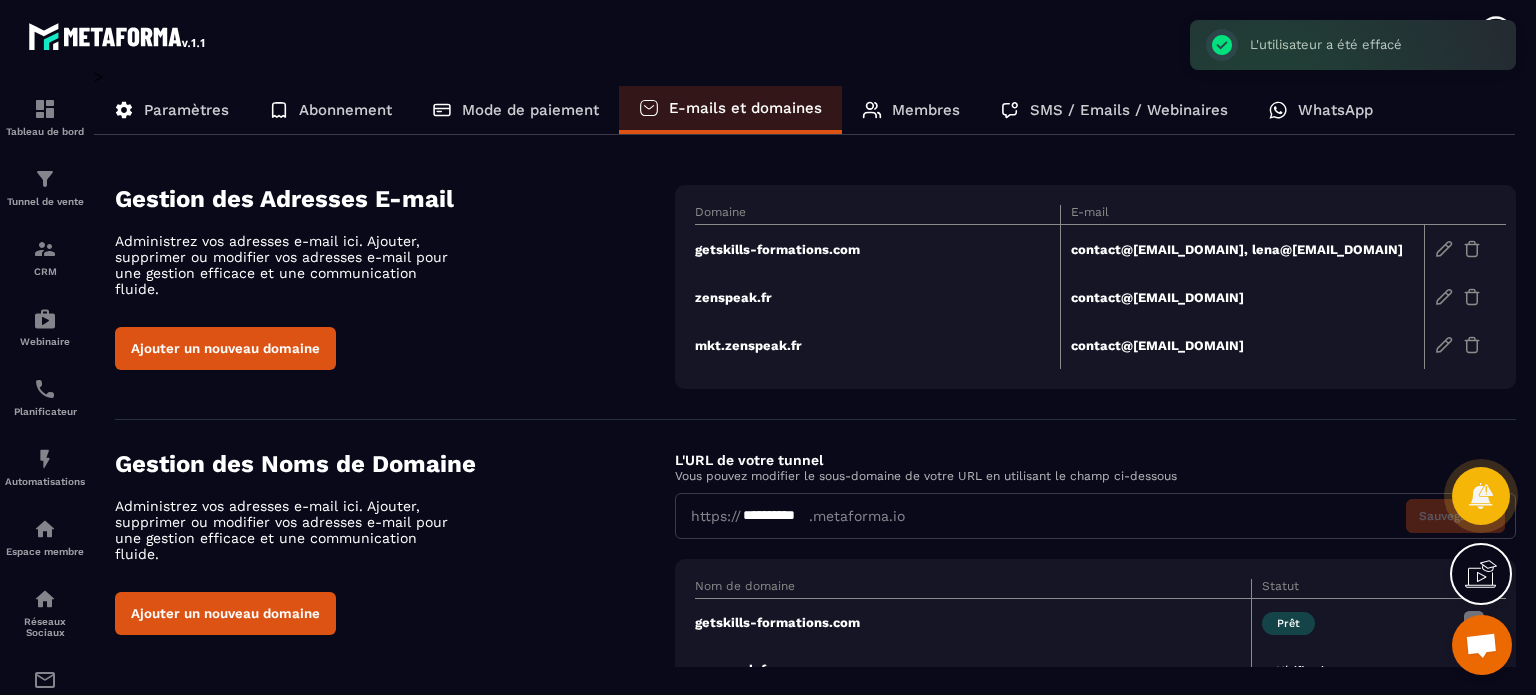 click at bounding box center [1472, 345] 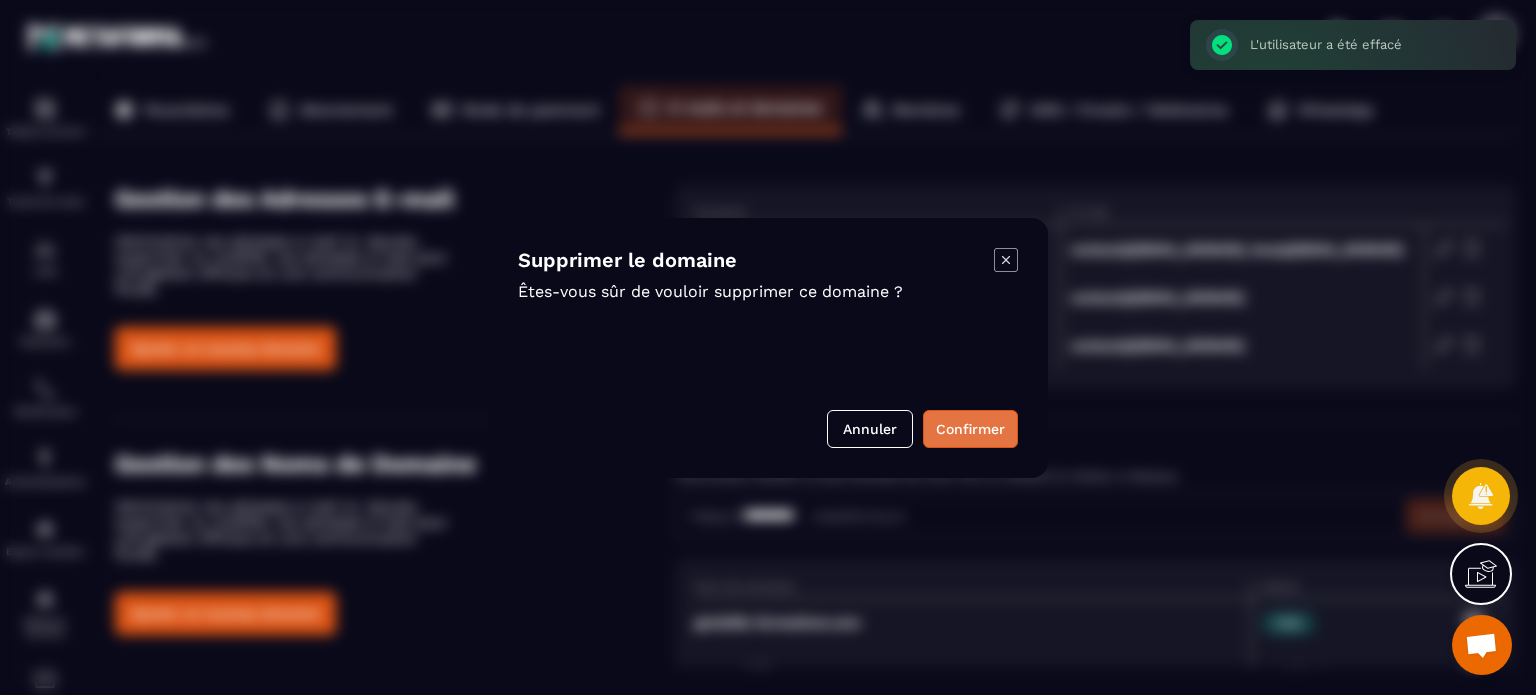 click on "Confirmer" at bounding box center [970, 429] 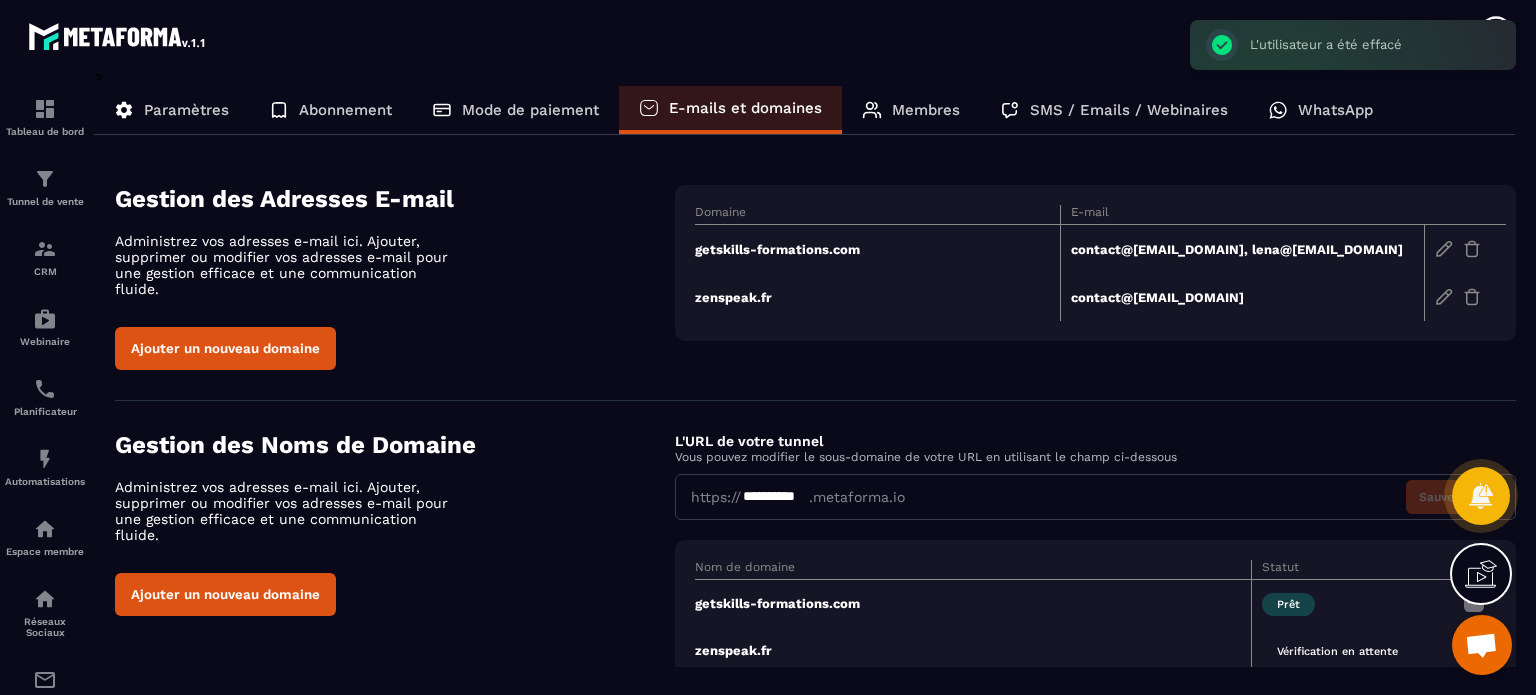 click on "zenspeak.fr" at bounding box center [877, 297] 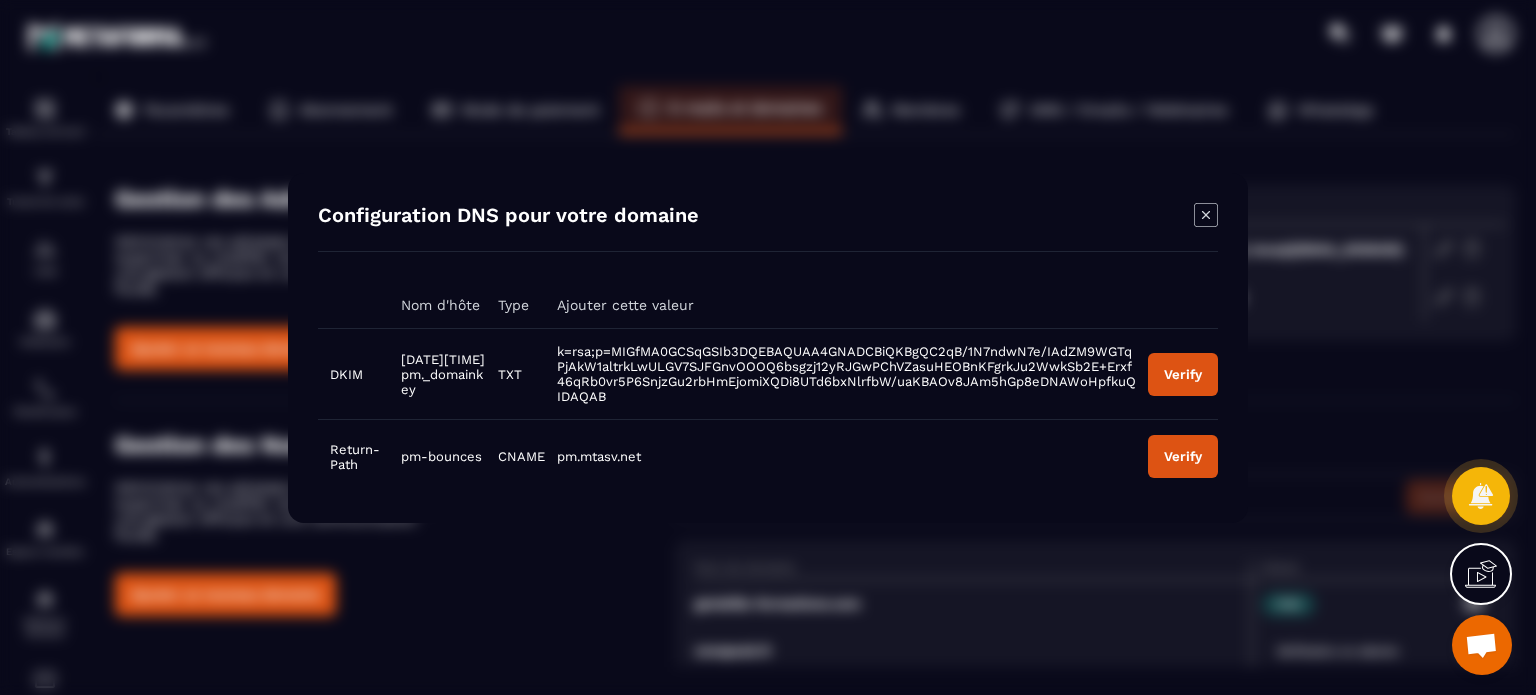 drag, startPoint x: 433, startPoint y: 399, endPoint x: 394, endPoint y: 355, distance: 58.796257 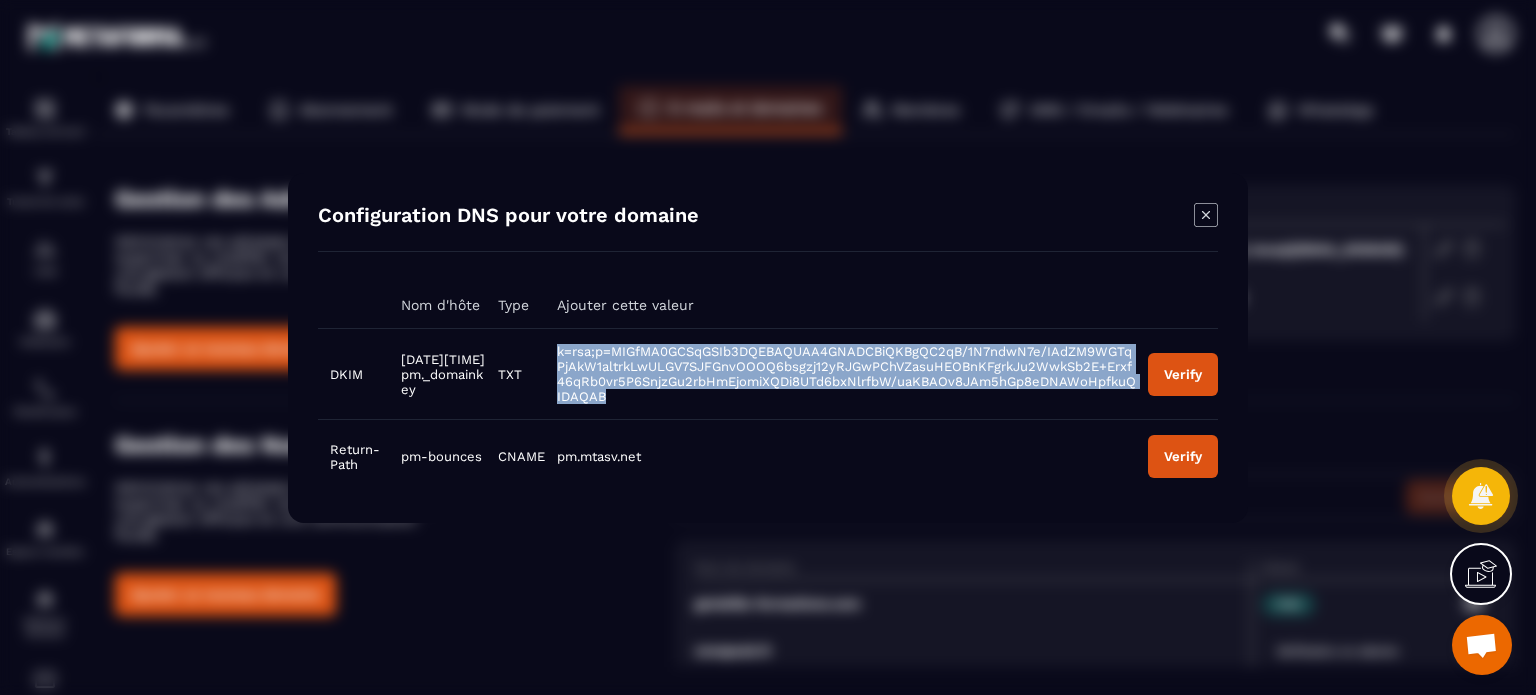 drag, startPoint x: 659, startPoint y: 400, endPoint x: 557, endPoint y: 349, distance: 114.03947 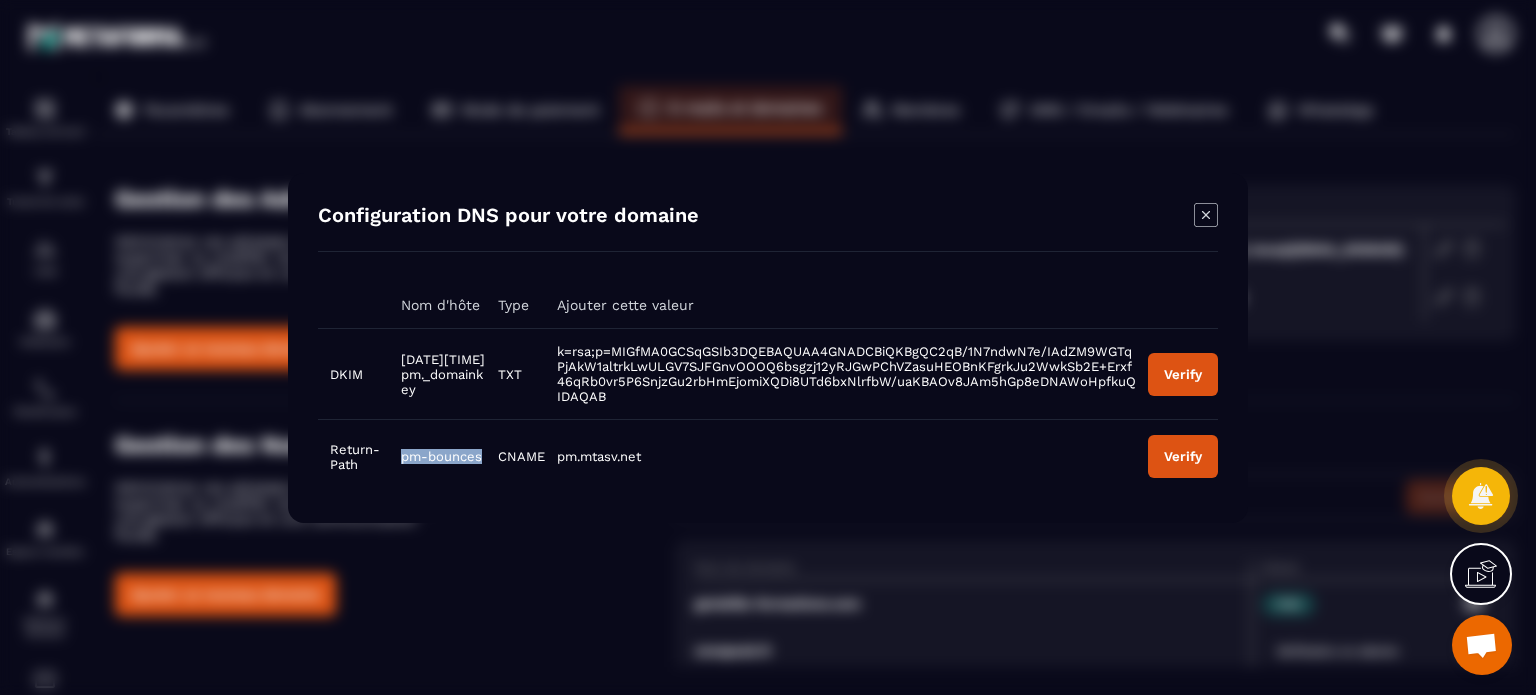 drag, startPoint x: 480, startPoint y: 460, endPoint x: 383, endPoint y: 460, distance: 97 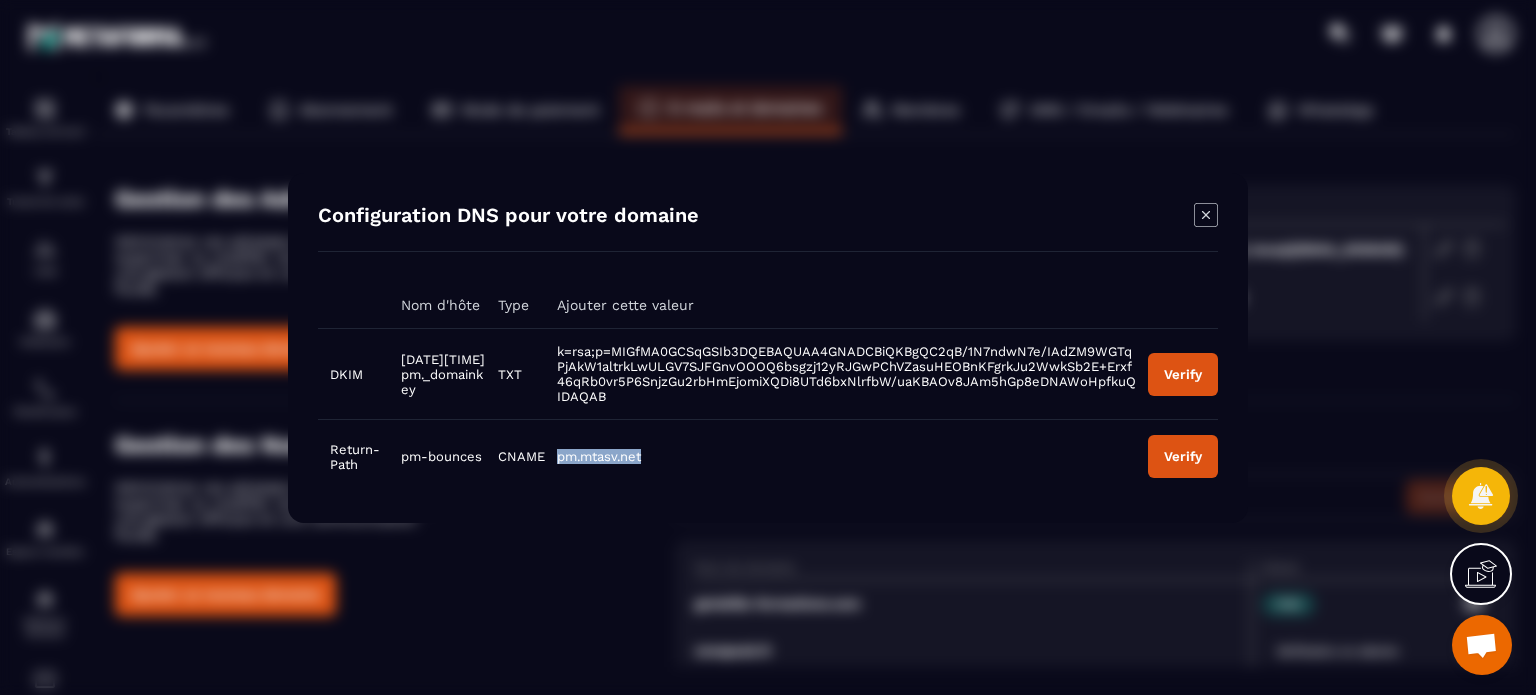 drag, startPoint x: 662, startPoint y: 451, endPoint x: 565, endPoint y: 453, distance: 97.020615 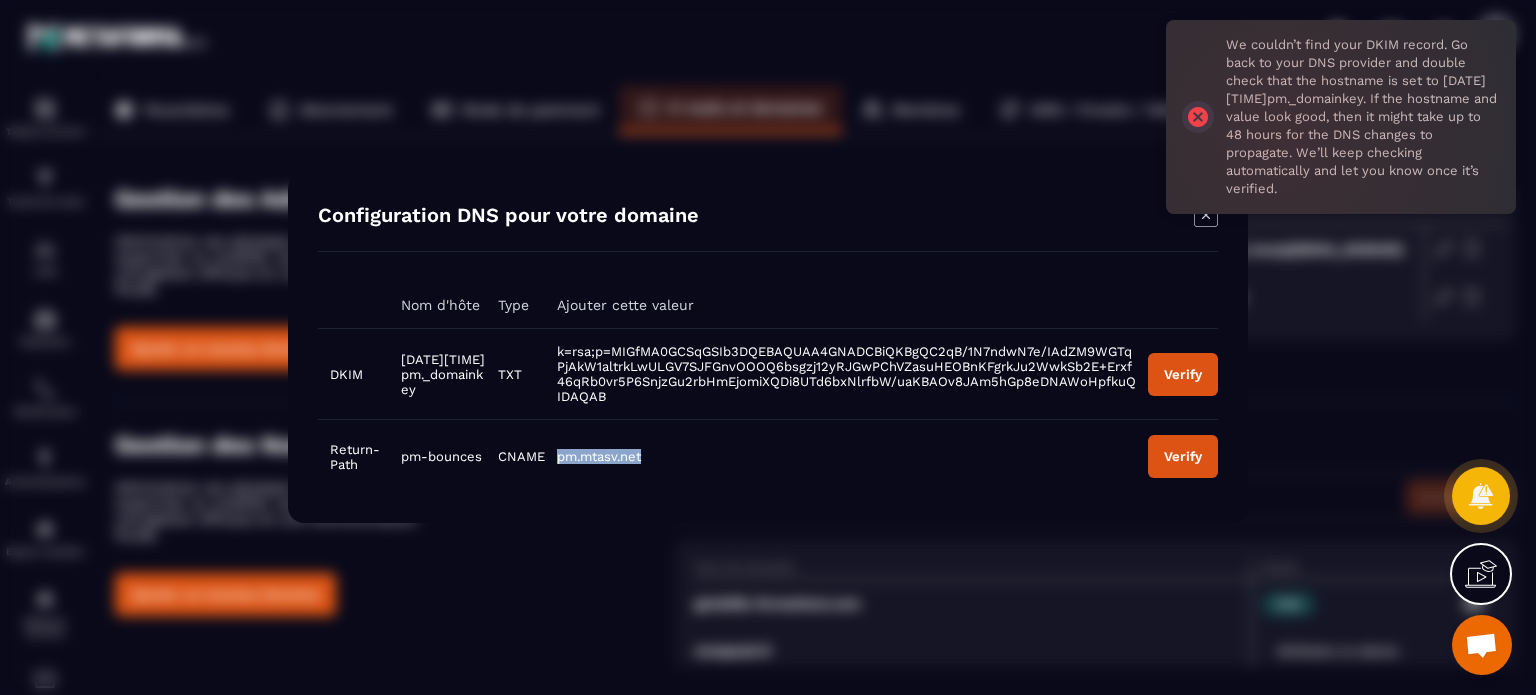 click on "Verify" at bounding box center (1183, 456) 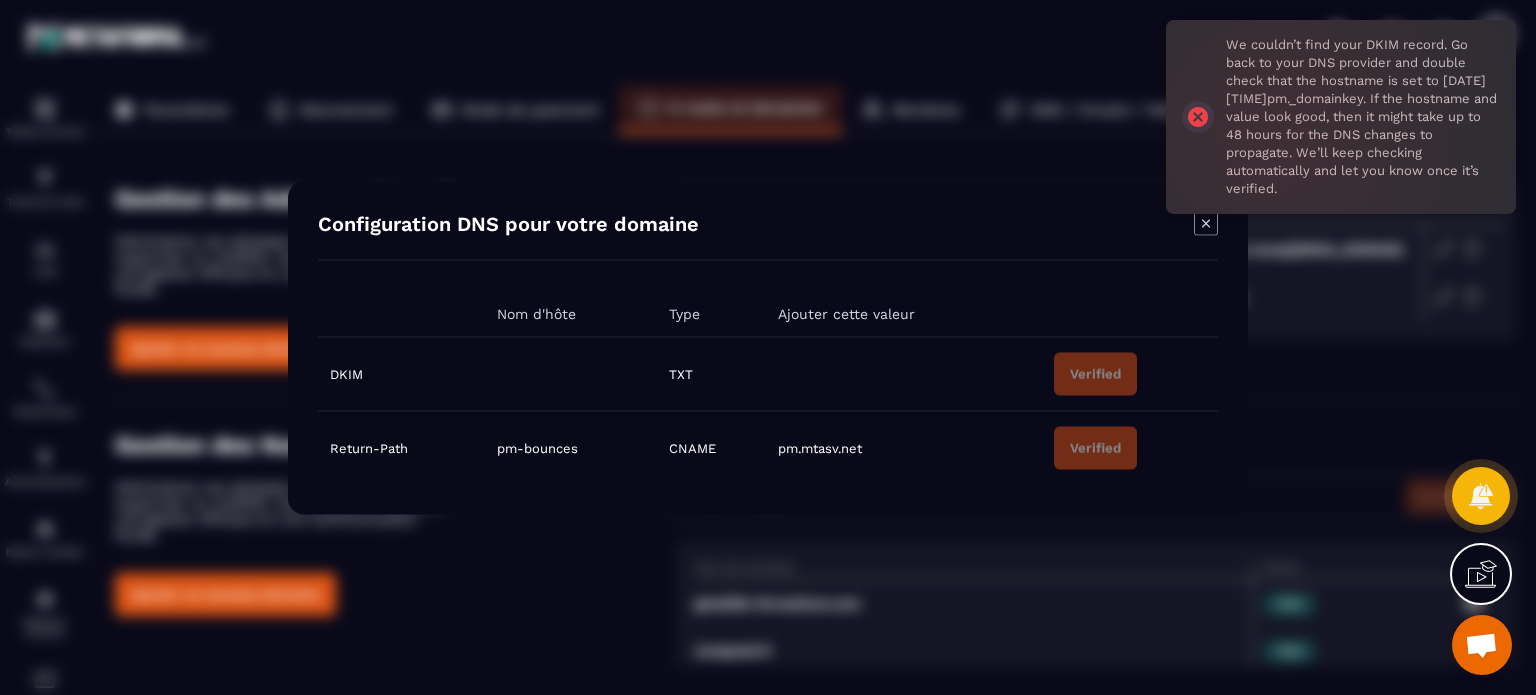 click 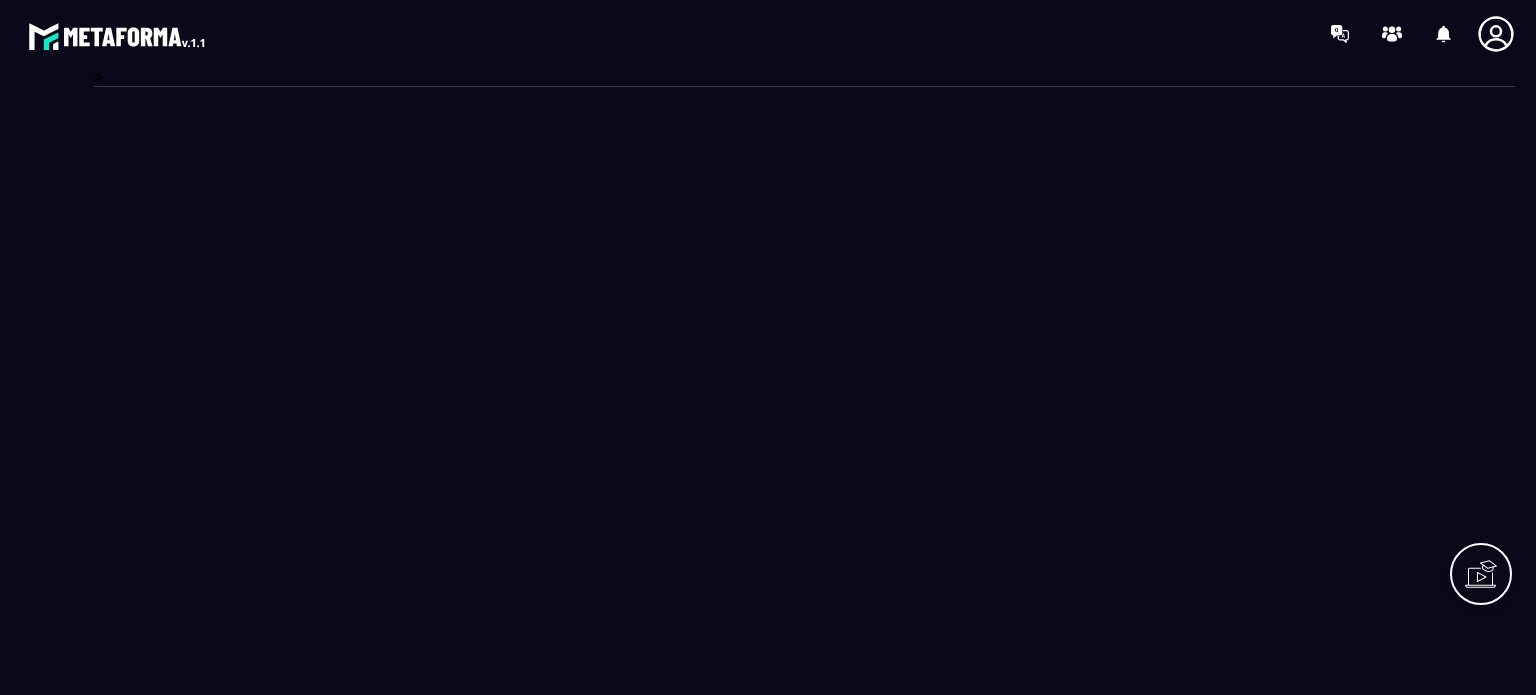 scroll, scrollTop: 0, scrollLeft: 0, axis: both 